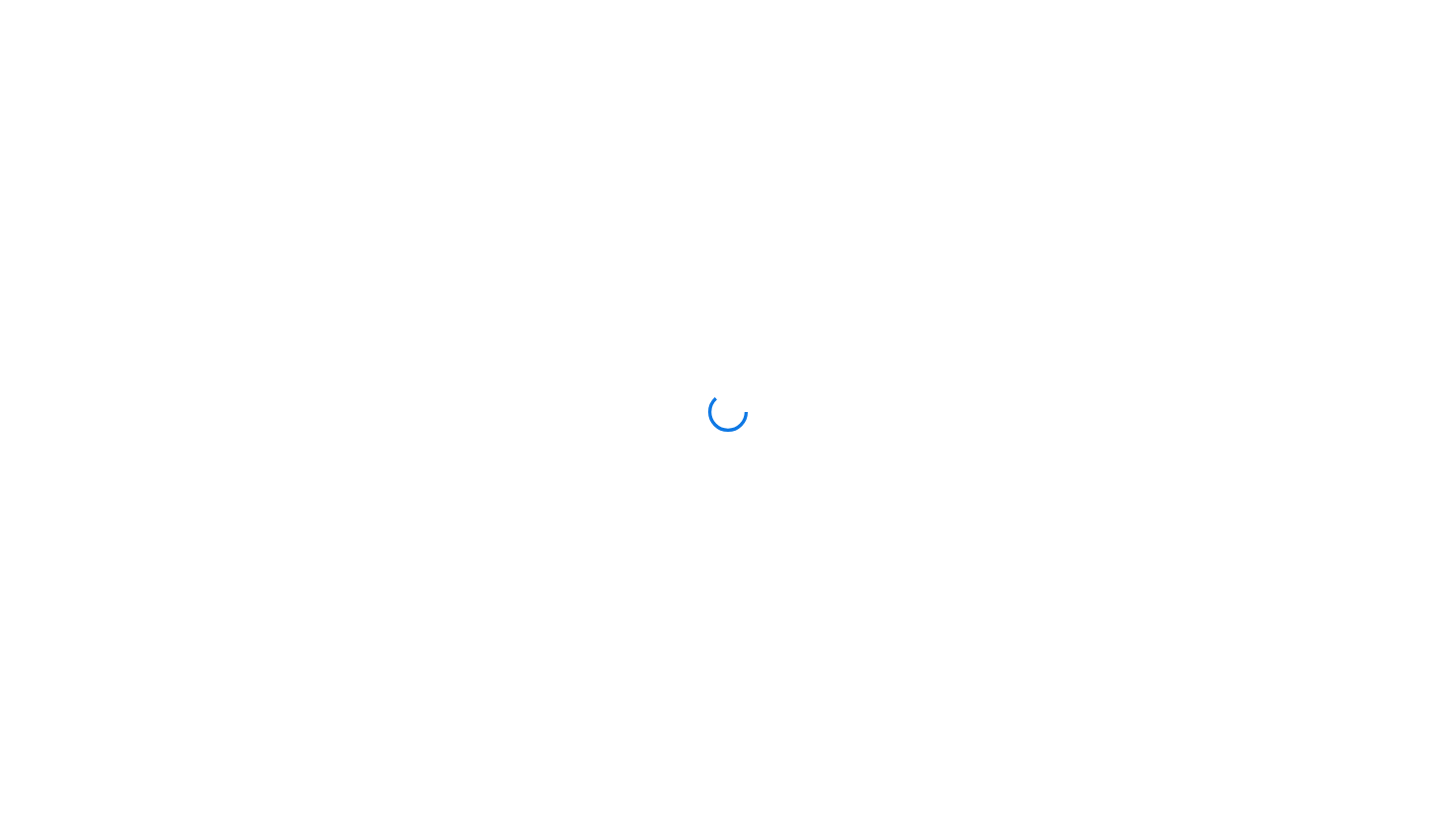 scroll, scrollTop: 0, scrollLeft: 0, axis: both 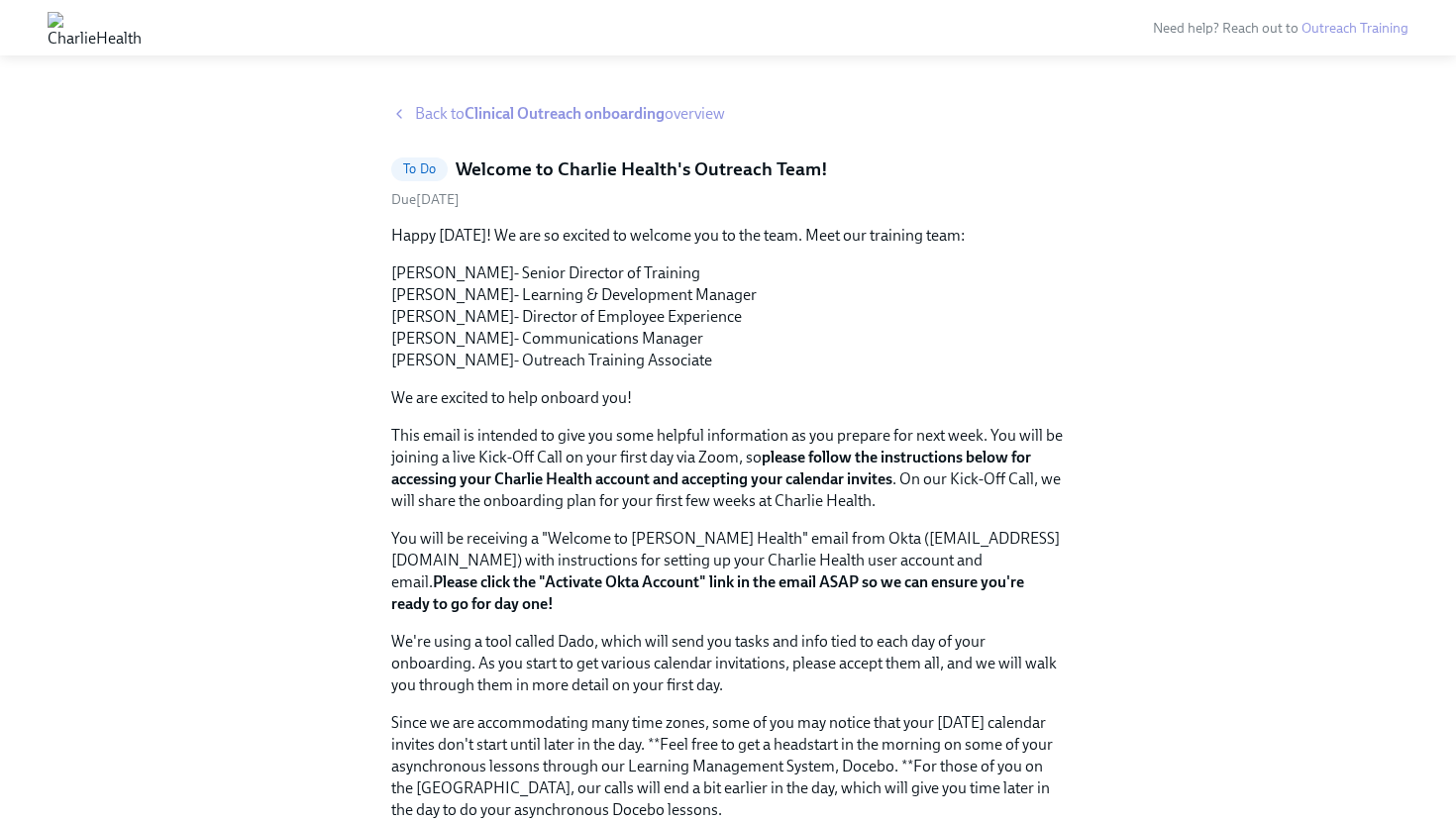 click on "Back to  Clinical Outreach onboarding  overview" at bounding box center [728, 114] 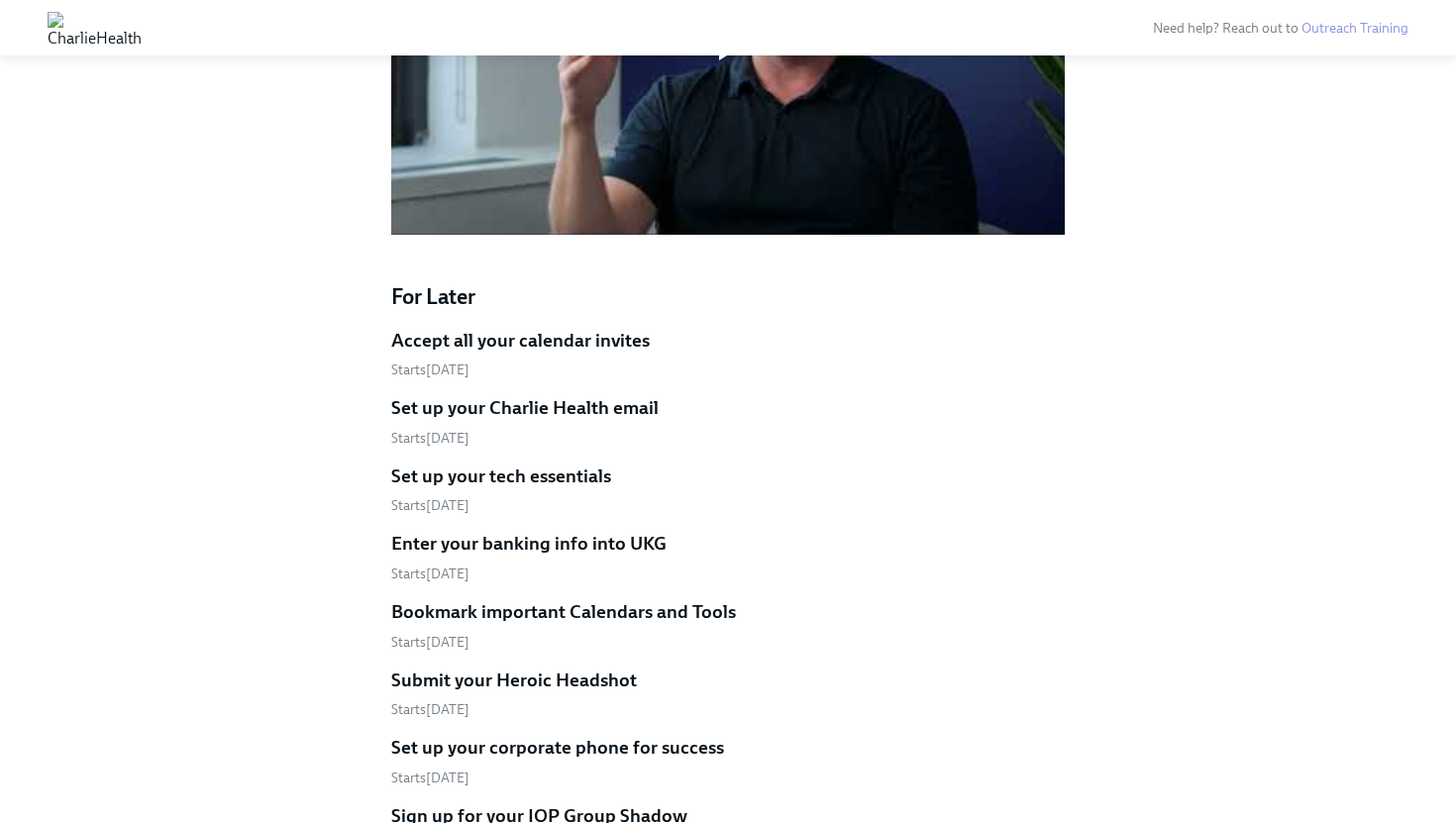 scroll, scrollTop: 1775, scrollLeft: 0, axis: vertical 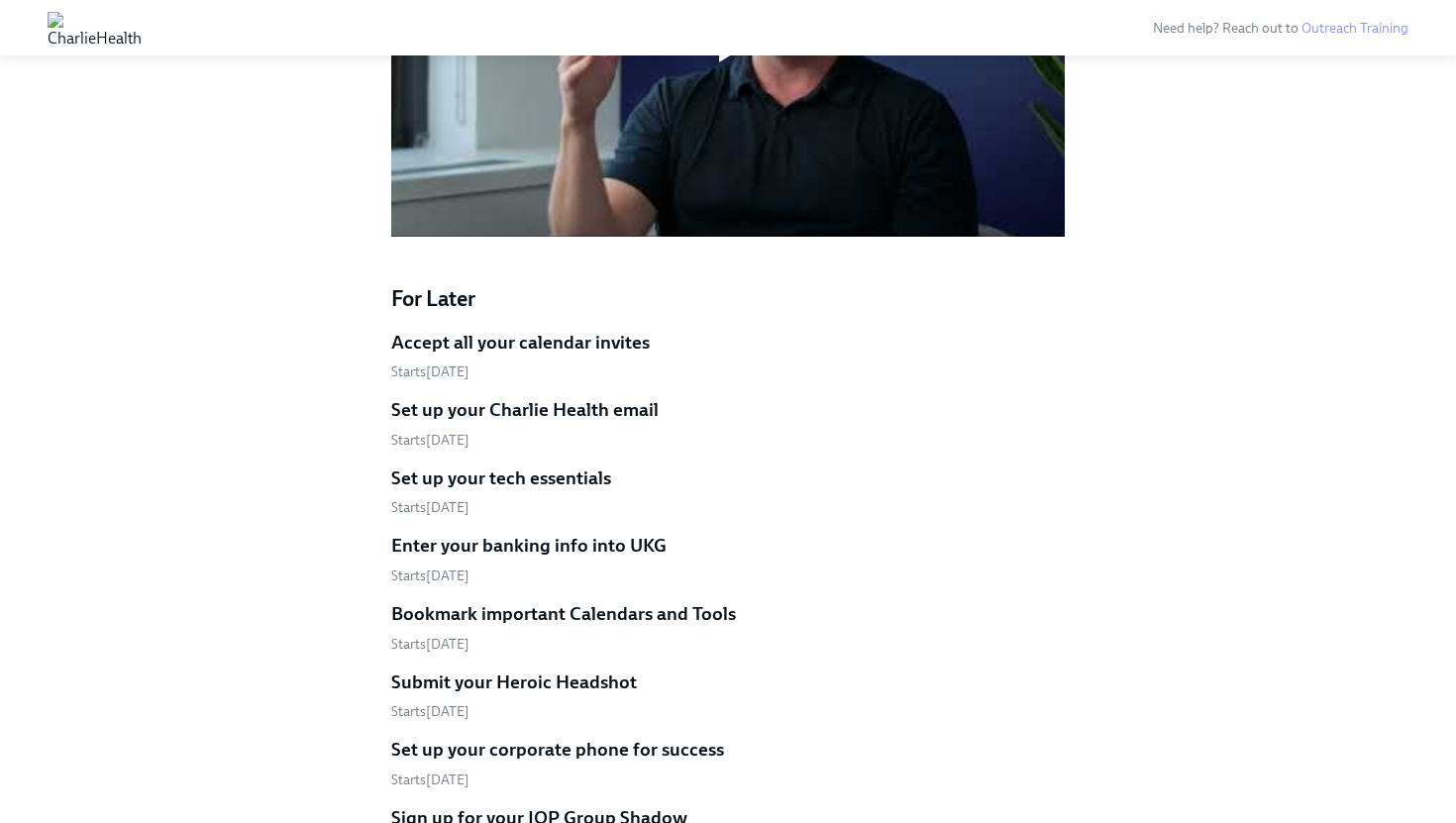 click on "Accept all your calendar invites" at bounding box center (520, 343) 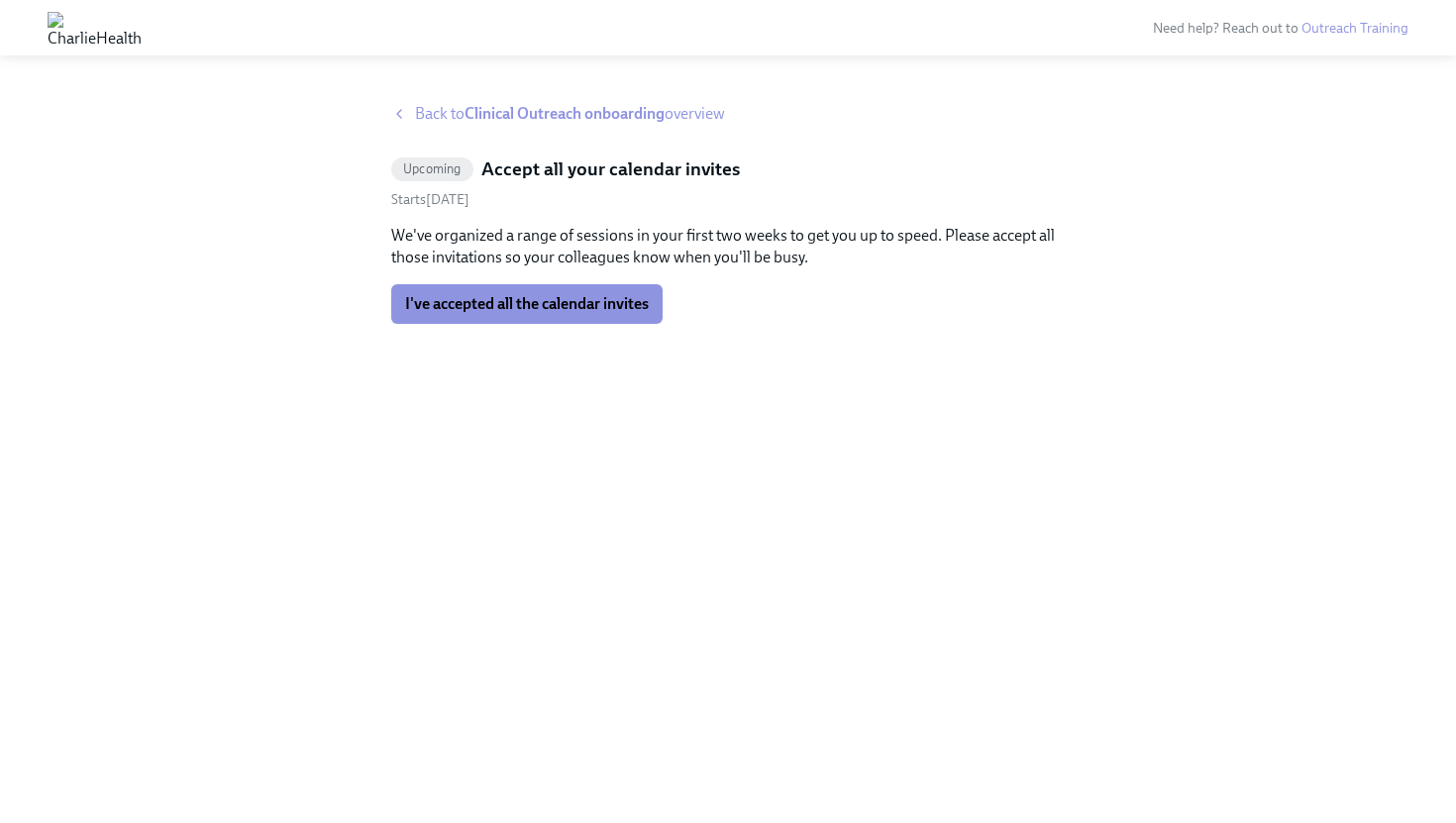 scroll, scrollTop: 0, scrollLeft: 0, axis: both 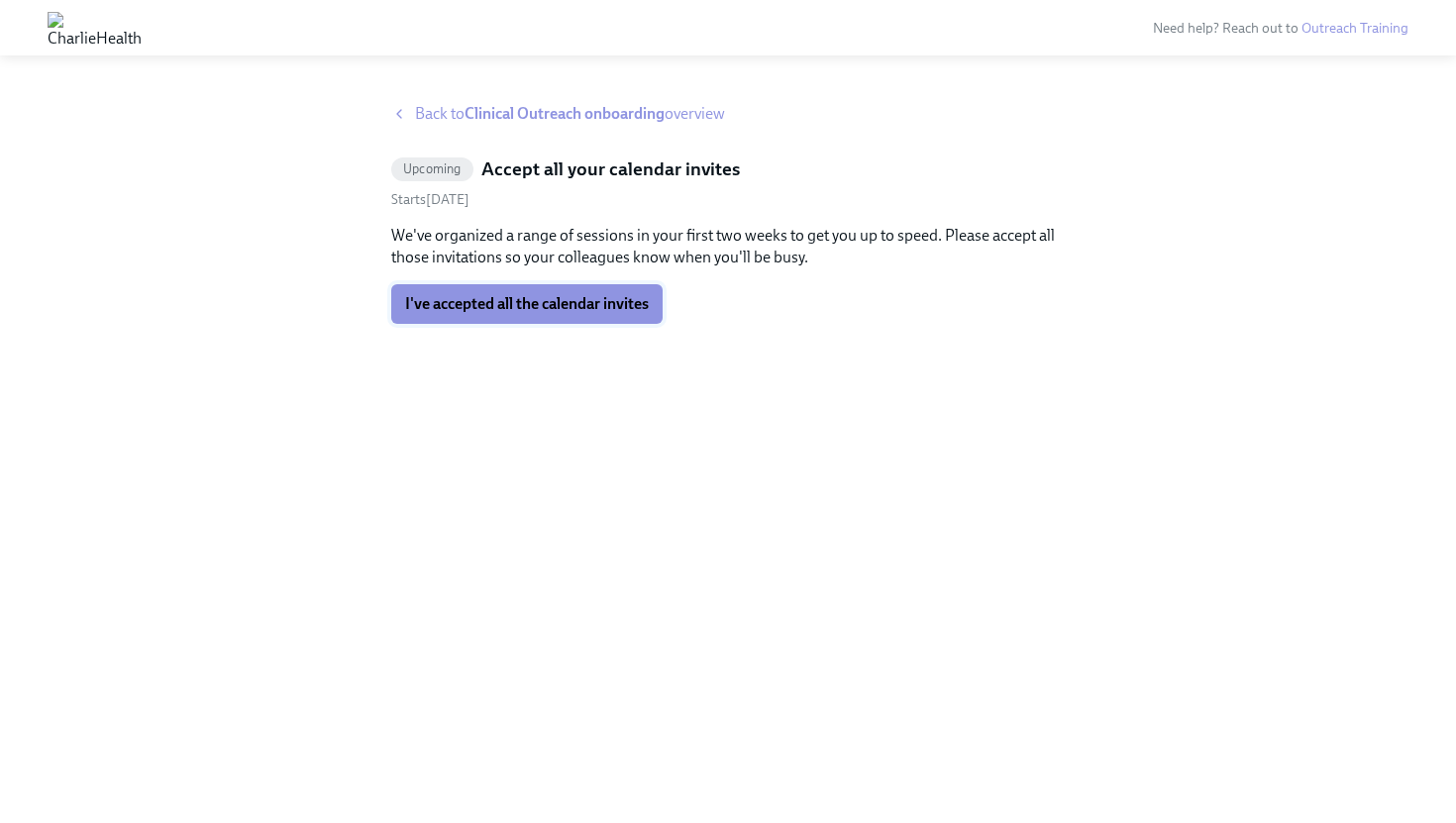 click on "I've accepted all the calendar invites" at bounding box center [527, 304] 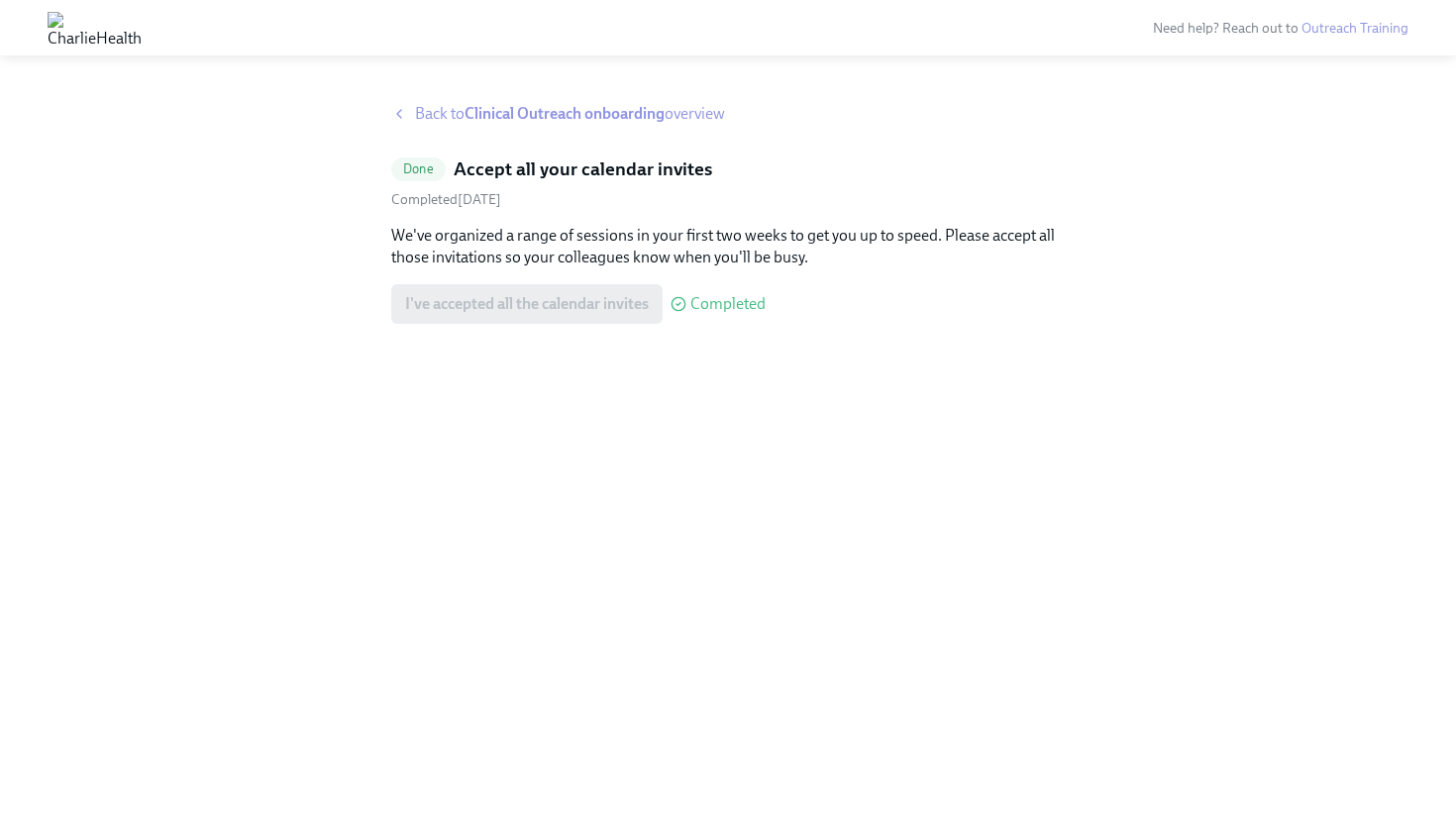 click 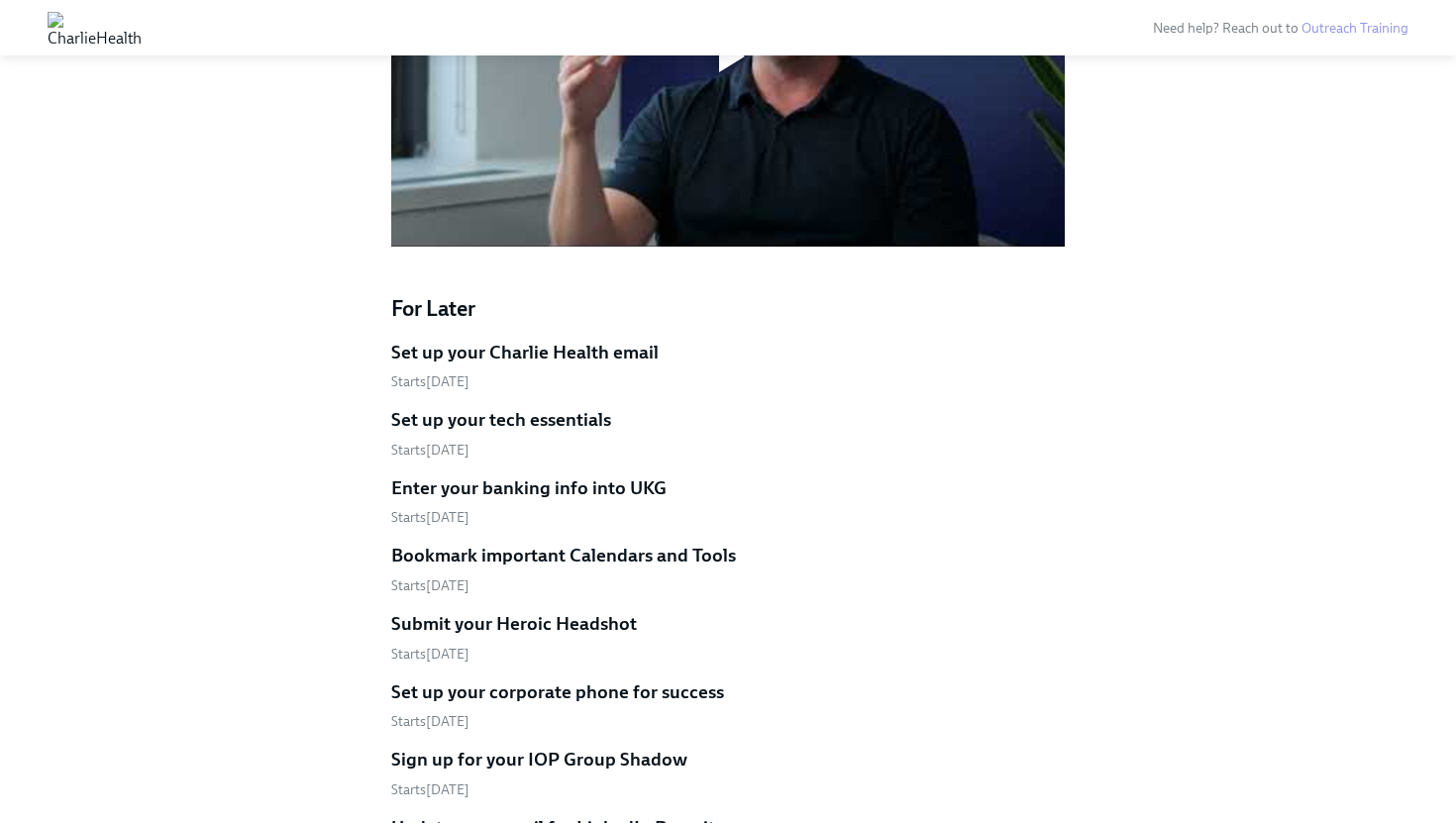 click on "Set up your Charlie Health email" at bounding box center (525, 353) 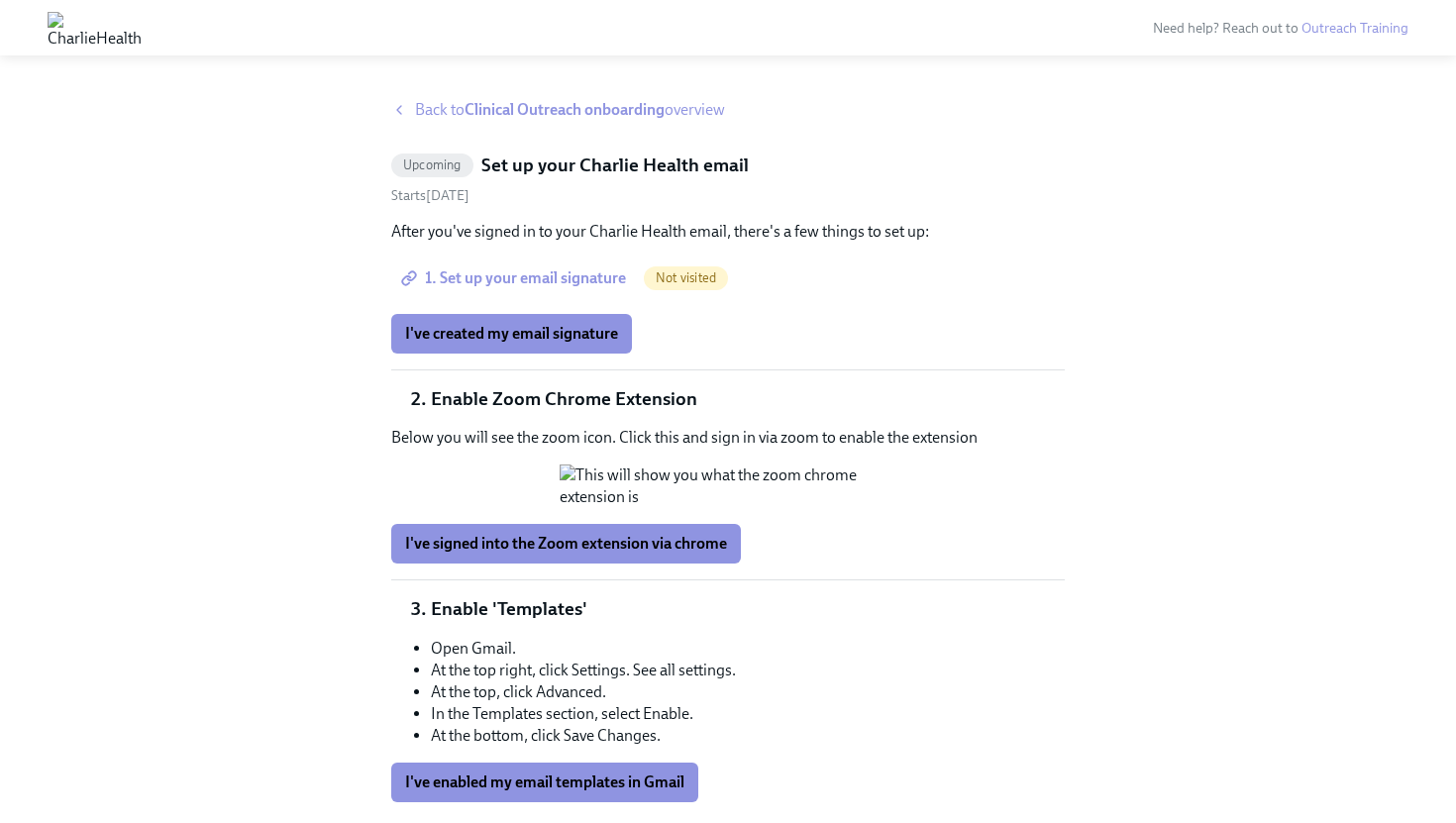 scroll, scrollTop: 5, scrollLeft: 0, axis: vertical 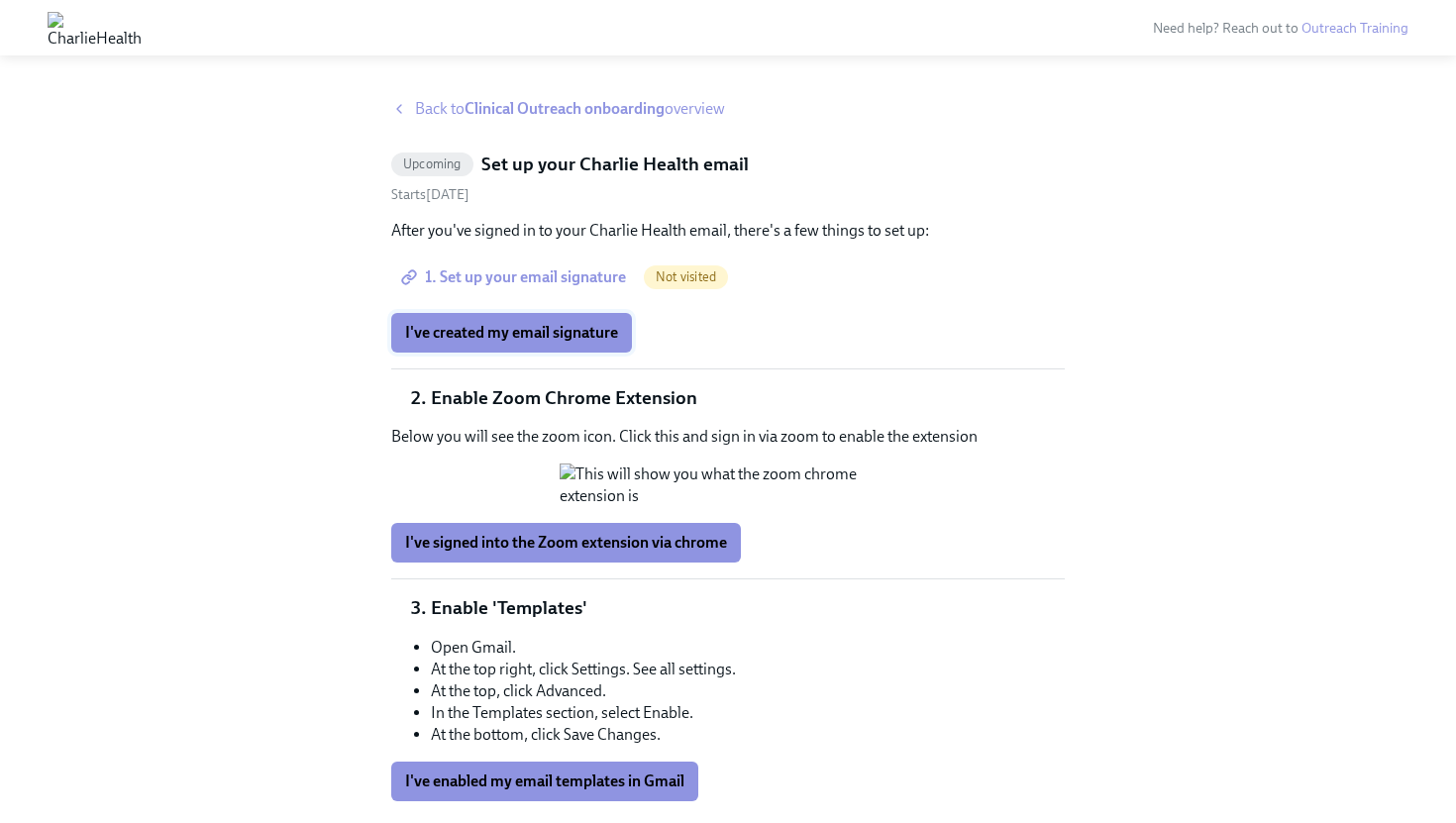 click on "I've created my email signature" at bounding box center [511, 333] 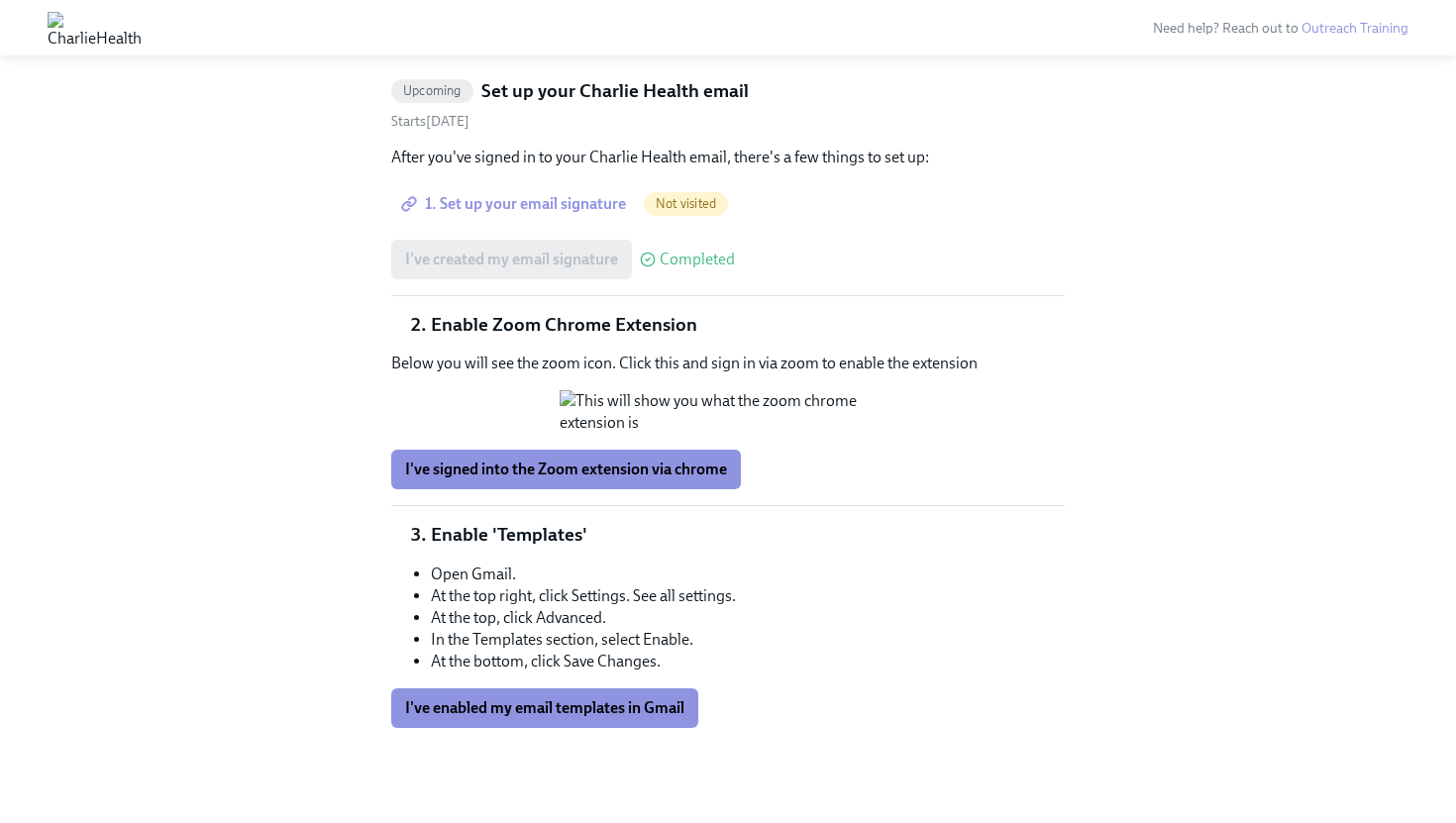 scroll, scrollTop: 342, scrollLeft: 0, axis: vertical 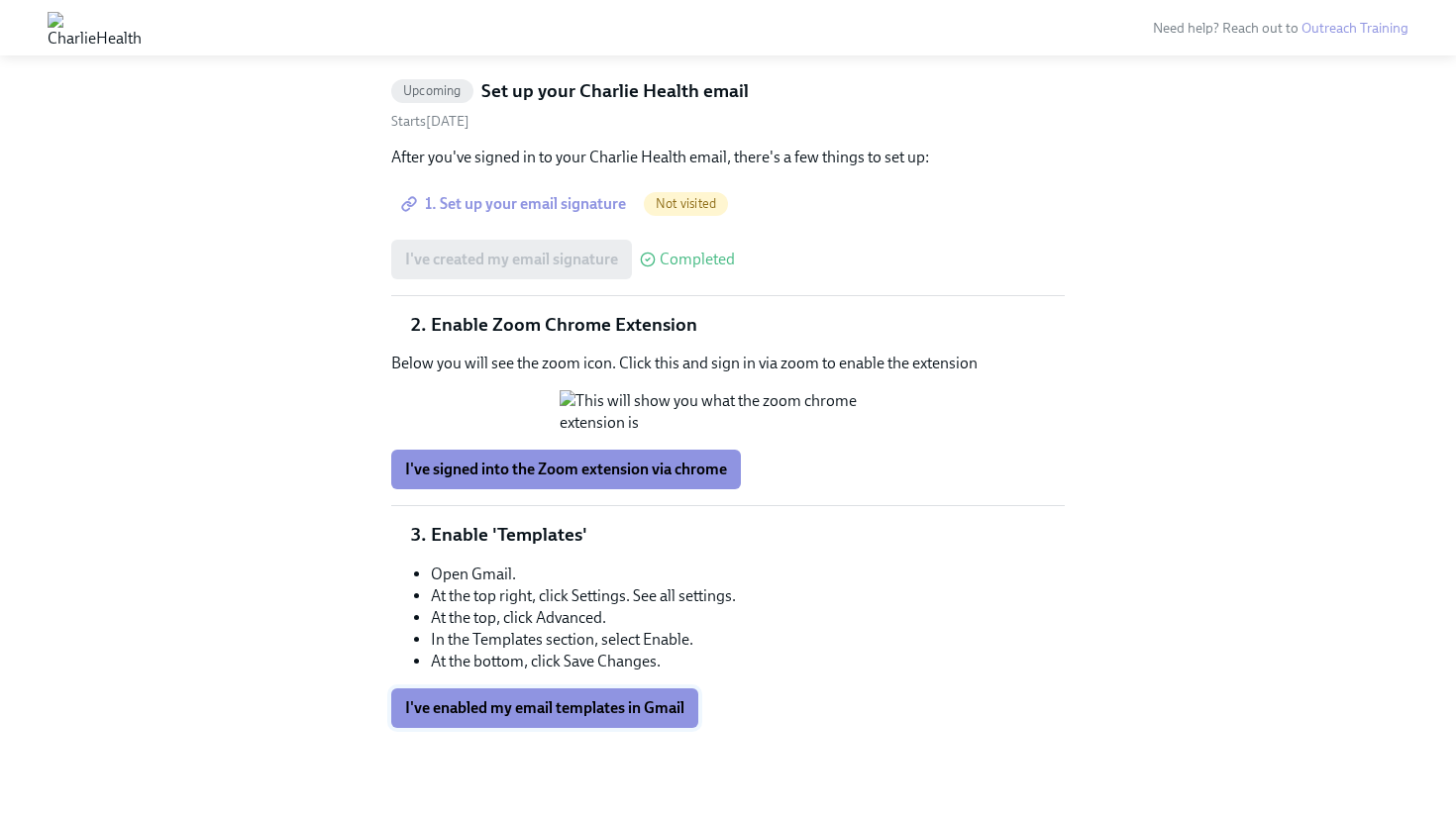 click on "I've enabled my email templates in Gmail" at bounding box center [545, 708] 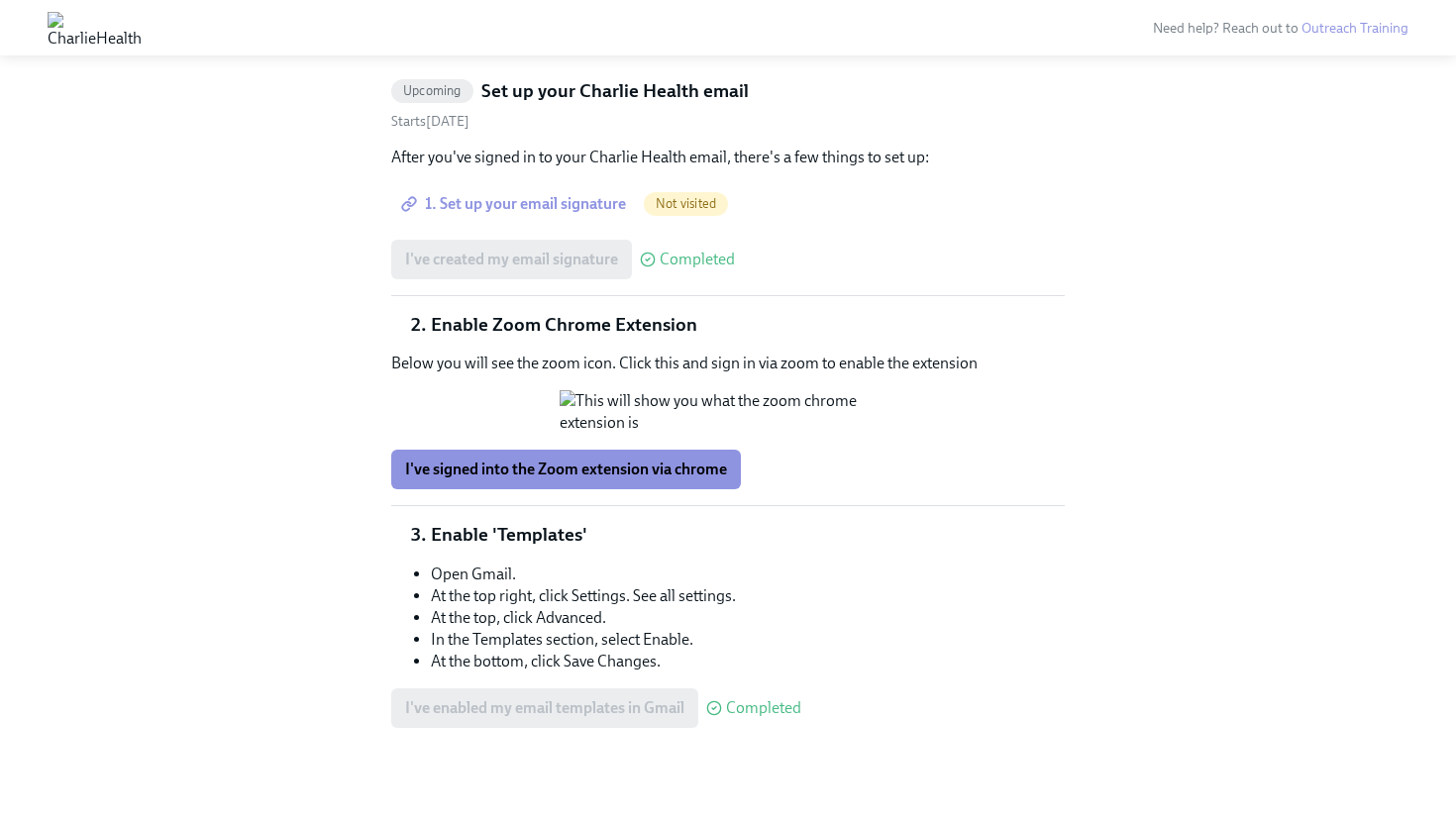scroll, scrollTop: 253, scrollLeft: 0, axis: vertical 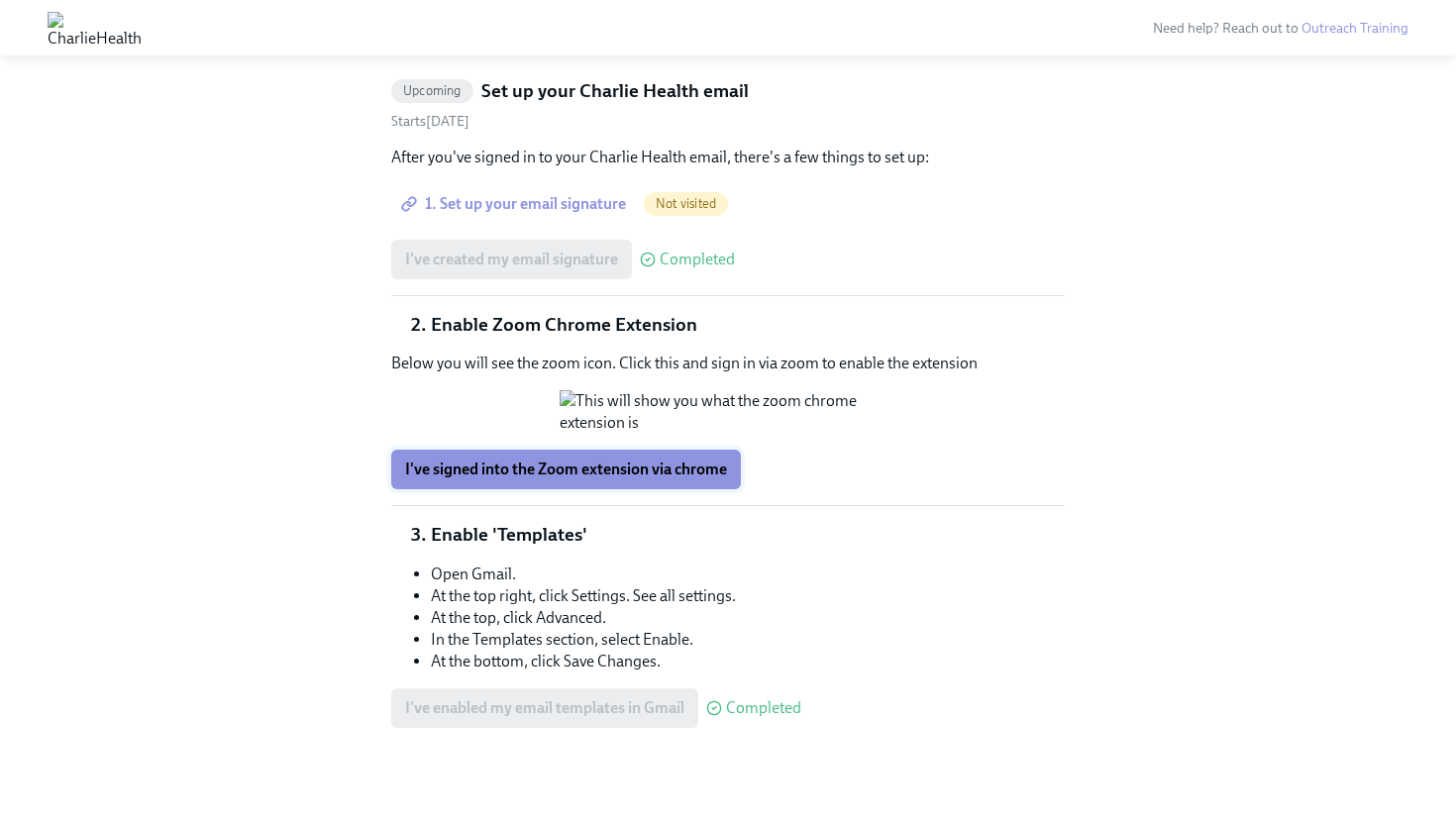 click on "I've signed into the Zoom extension via chrome" at bounding box center (566, 469) 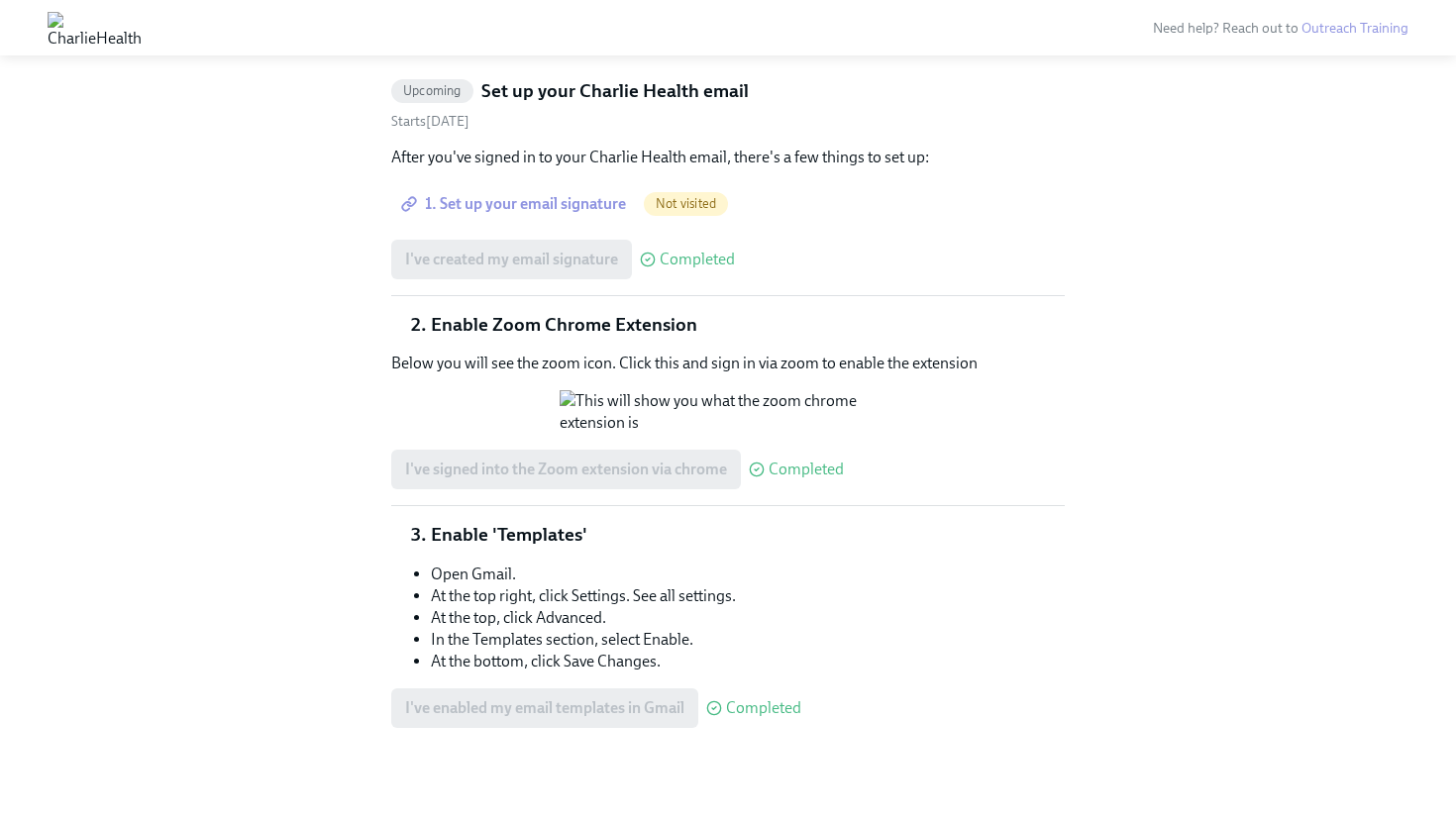 scroll, scrollTop: 0, scrollLeft: 0, axis: both 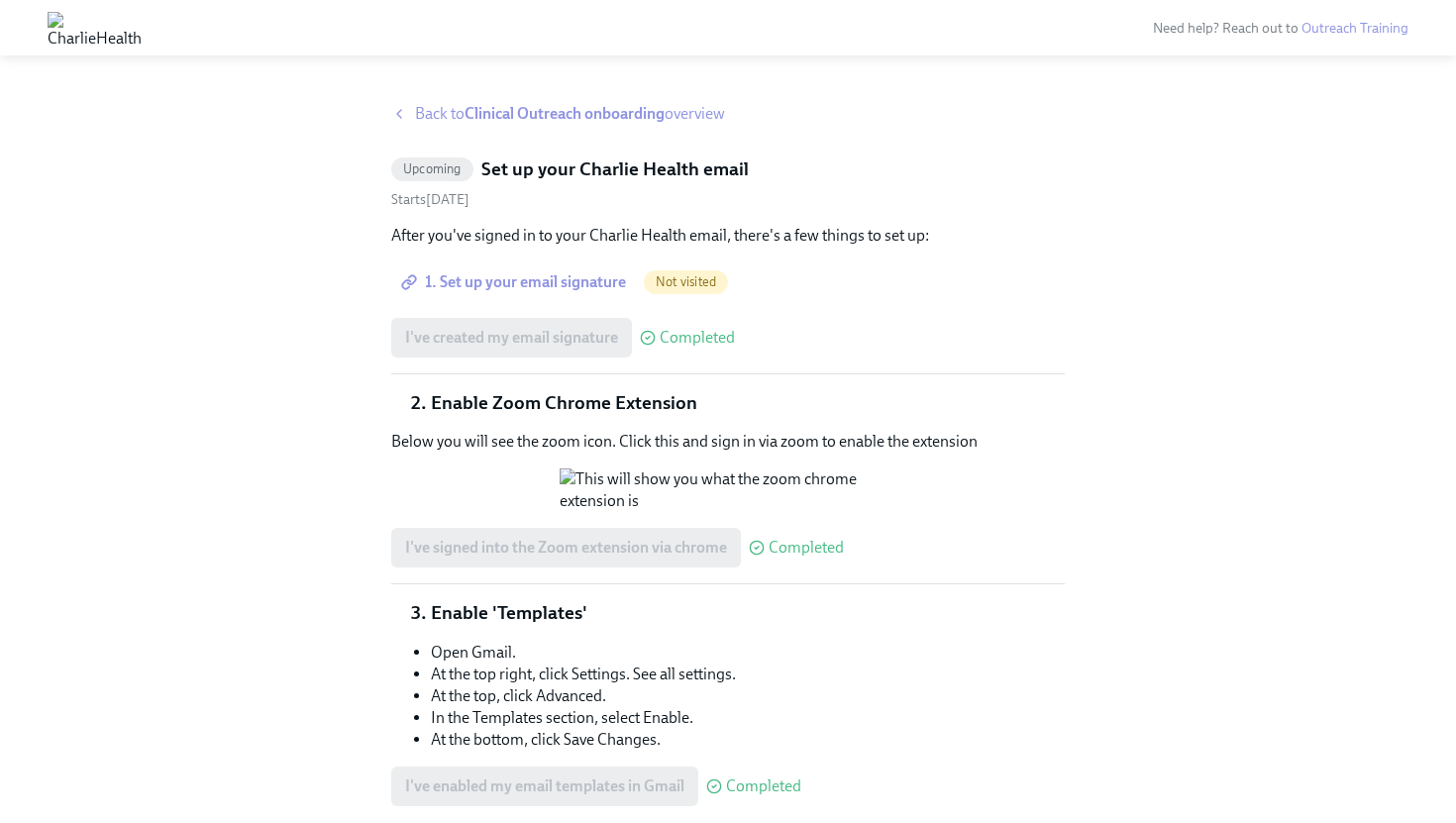 click on "Back to  Clinical Outreach onboarding  overview" at bounding box center [570, 114] 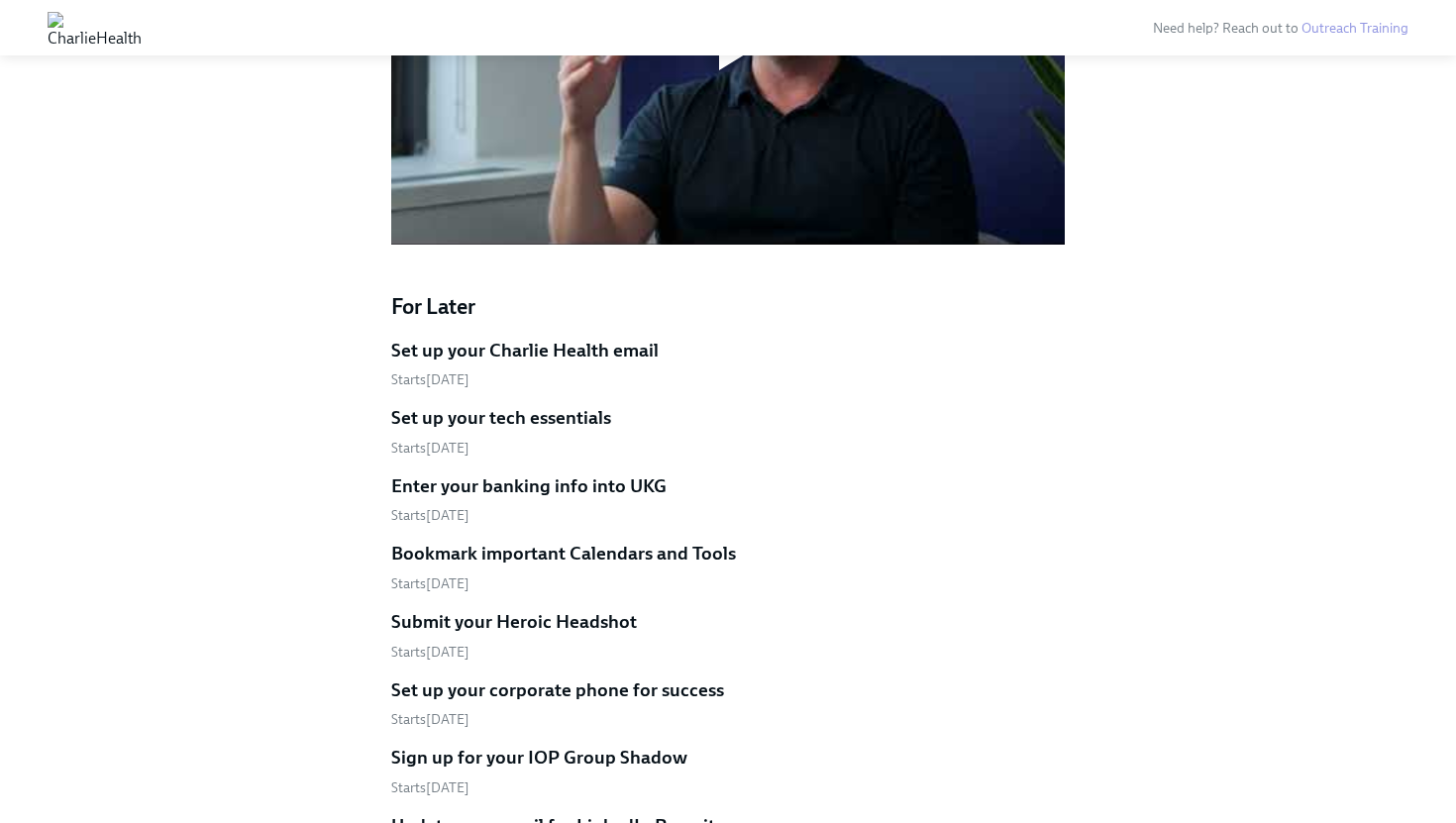 scroll, scrollTop: 1773, scrollLeft: 0, axis: vertical 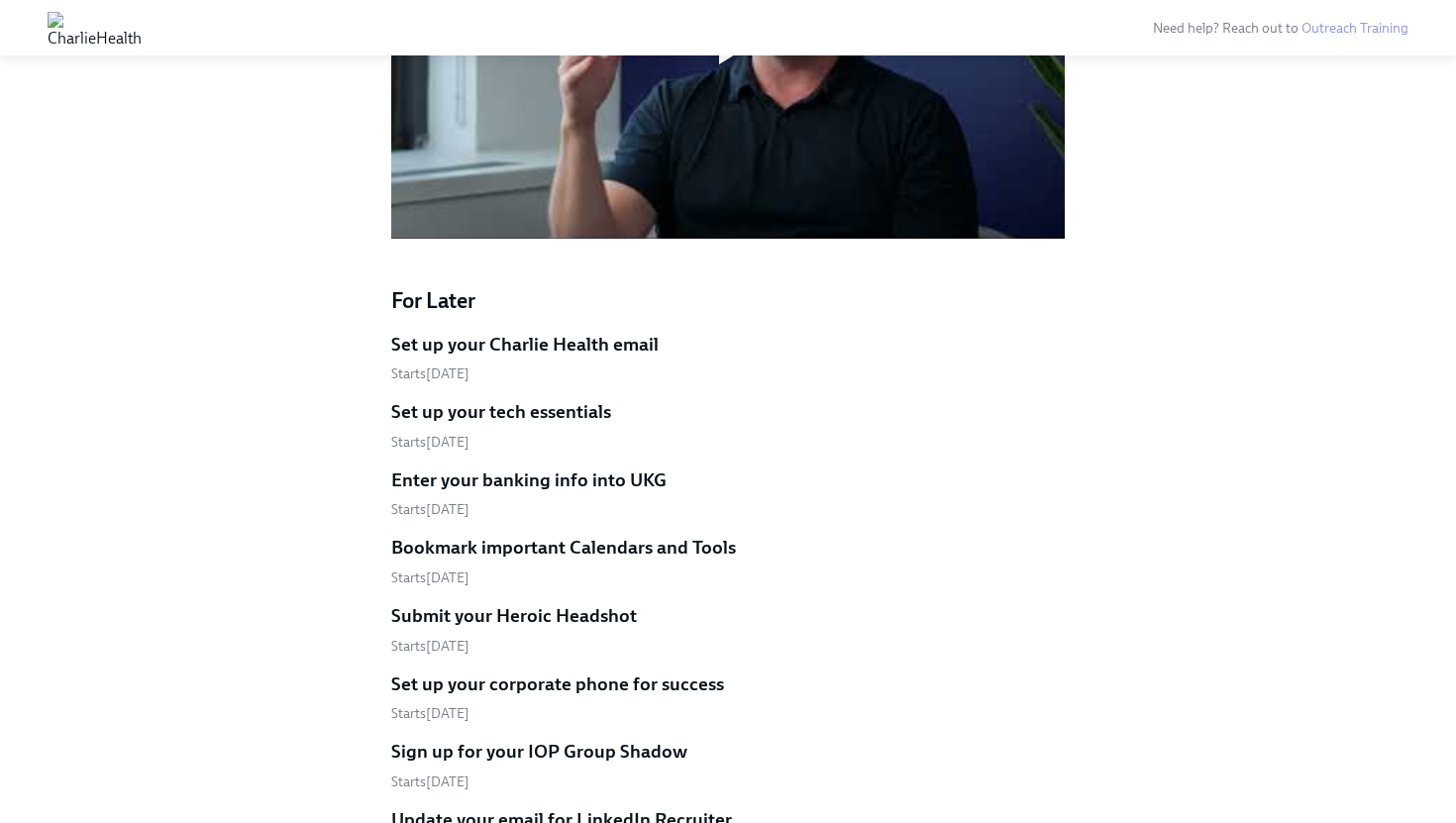 click on "Set up your Charlie Health email" at bounding box center [525, 345] 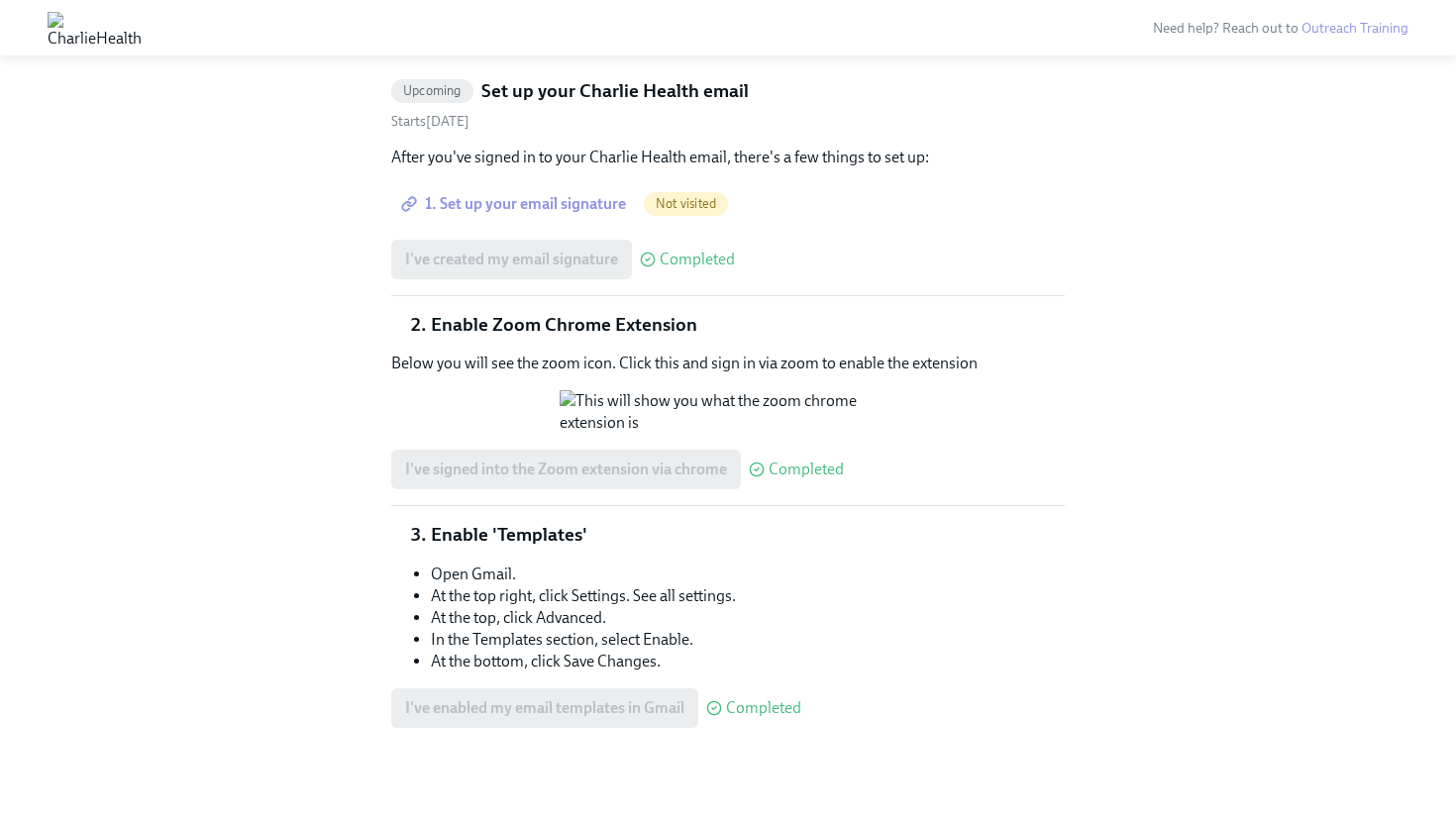 scroll, scrollTop: 0, scrollLeft: 0, axis: both 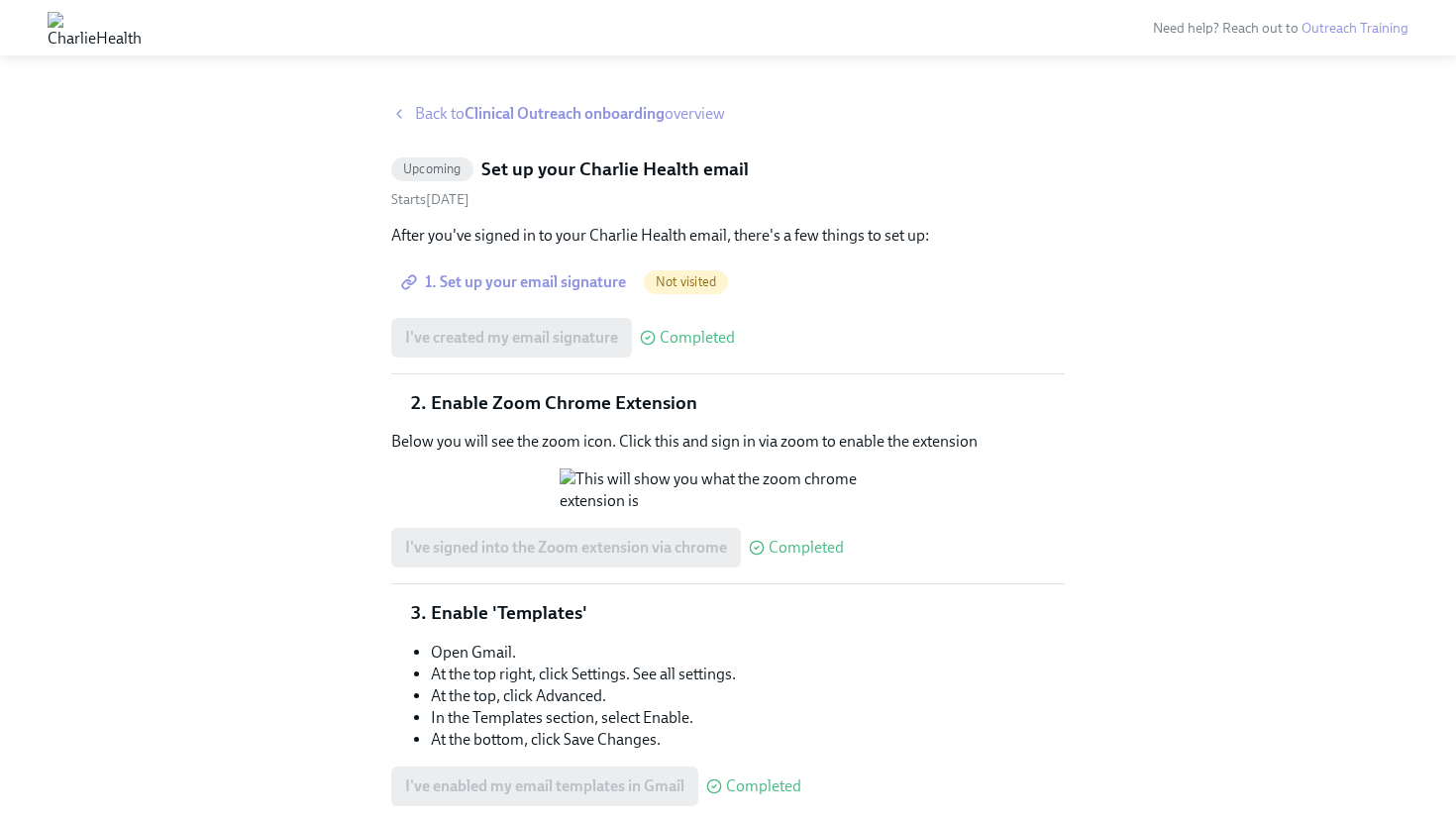 click on "Back to  Clinical Outreach onboarding  overview" at bounding box center [570, 114] 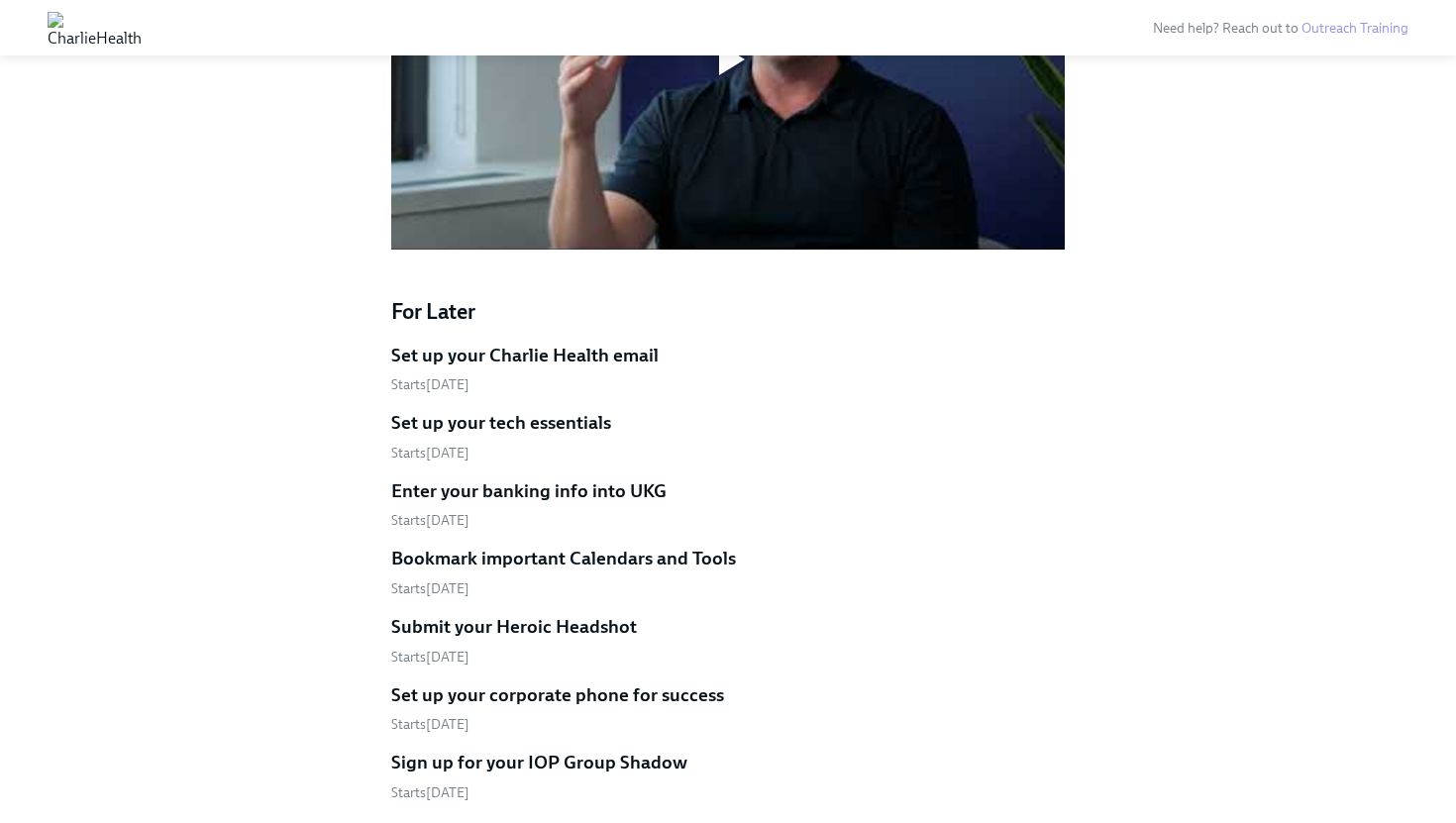 click on "Set up your tech essentials" at bounding box center (501, 423) 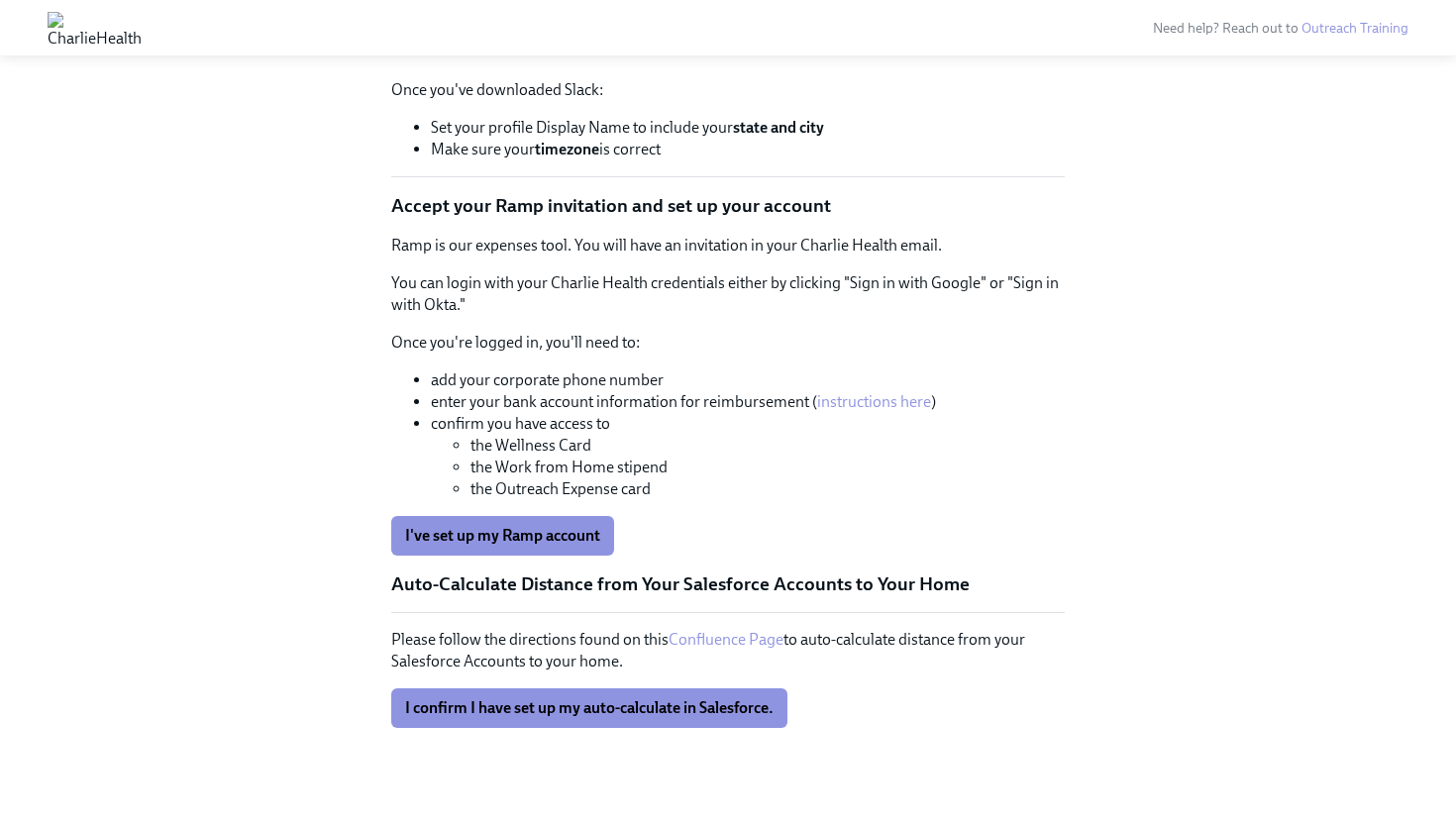 click on "Confluence Page" at bounding box center [726, 639] 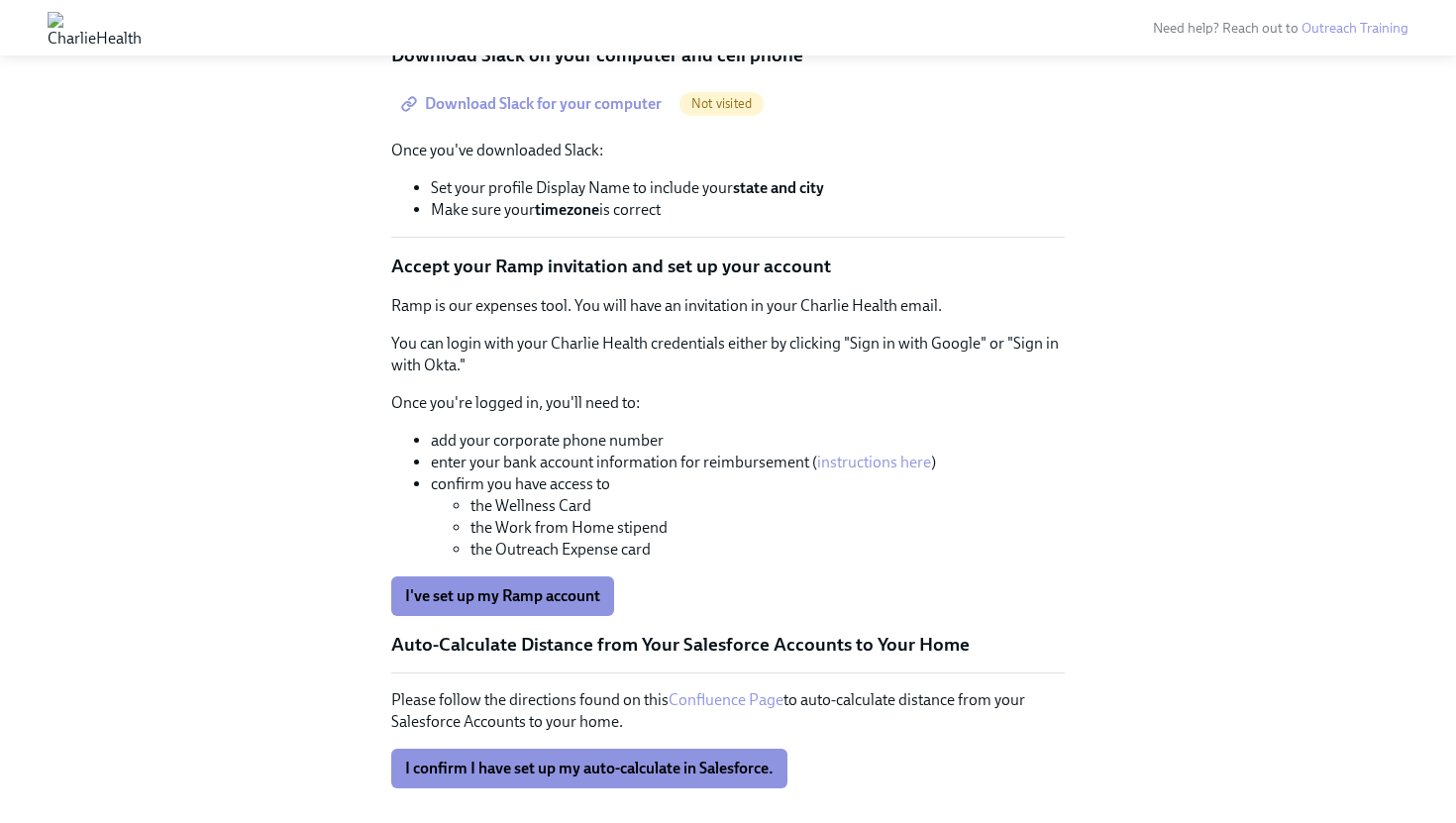 click on "instructions here" at bounding box center [874, 462] 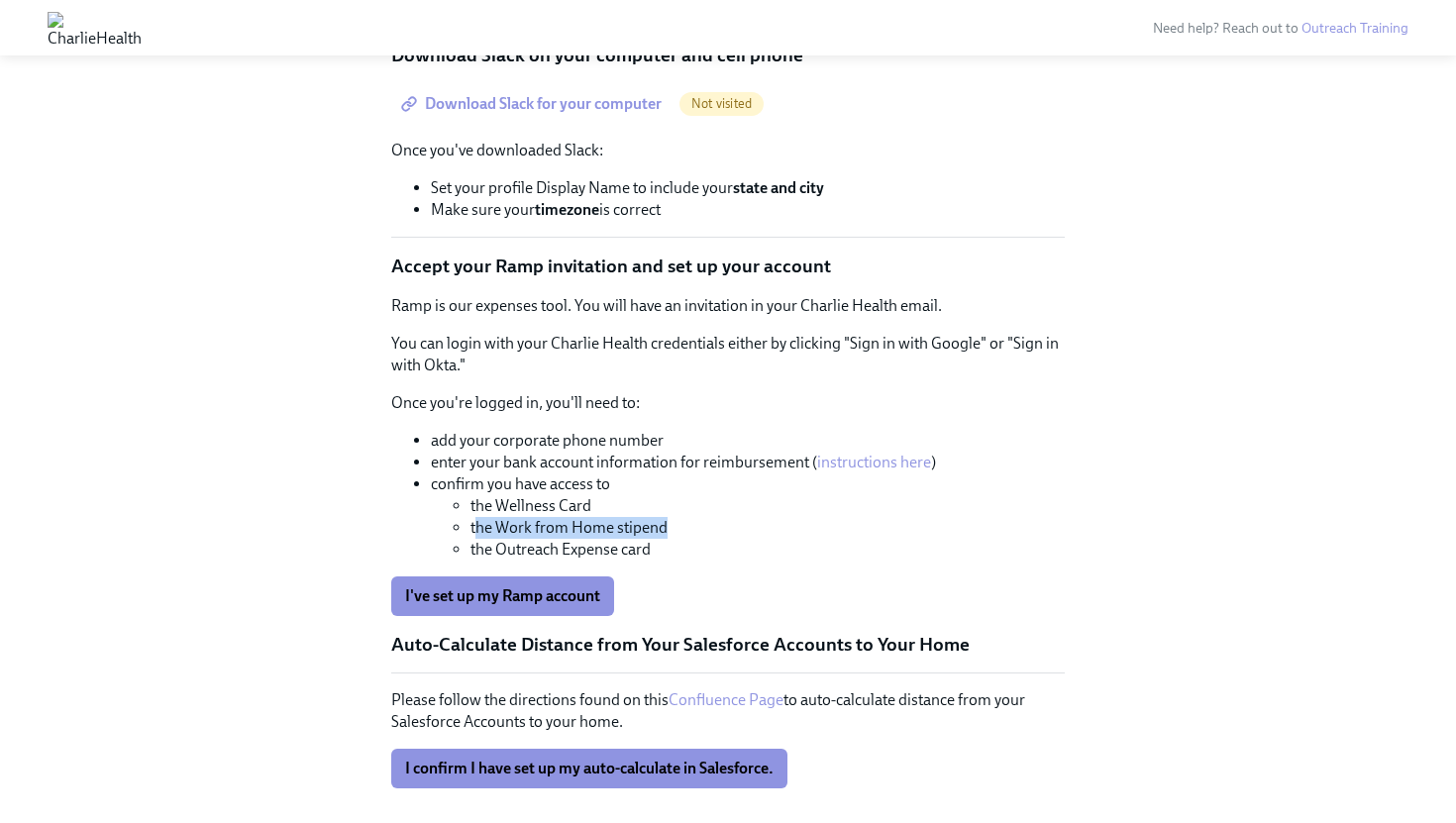 drag, startPoint x: 669, startPoint y: 550, endPoint x: 477, endPoint y: 557, distance: 192.1276 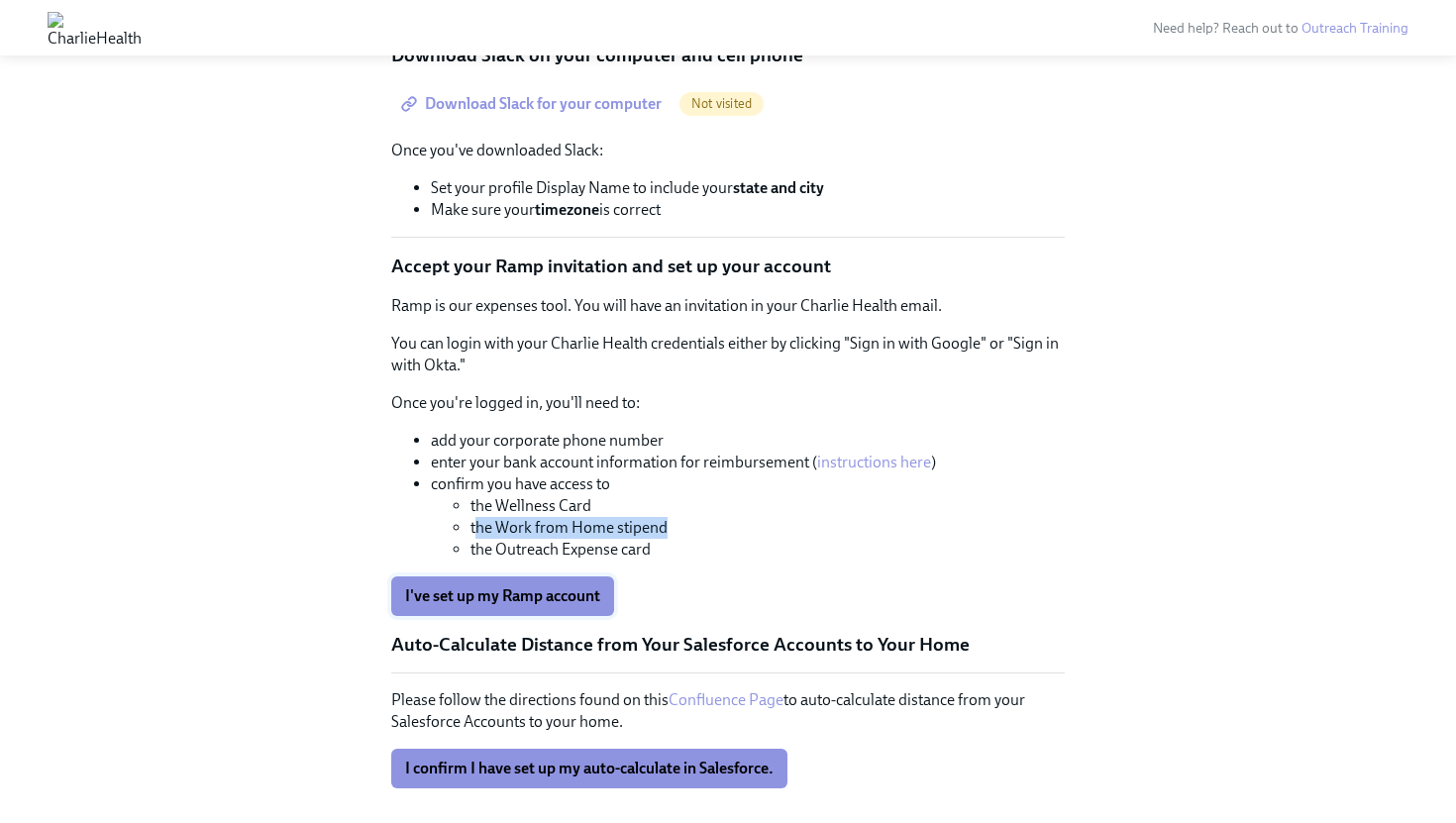 click on "I've set up my Ramp account" at bounding box center (502, 596) 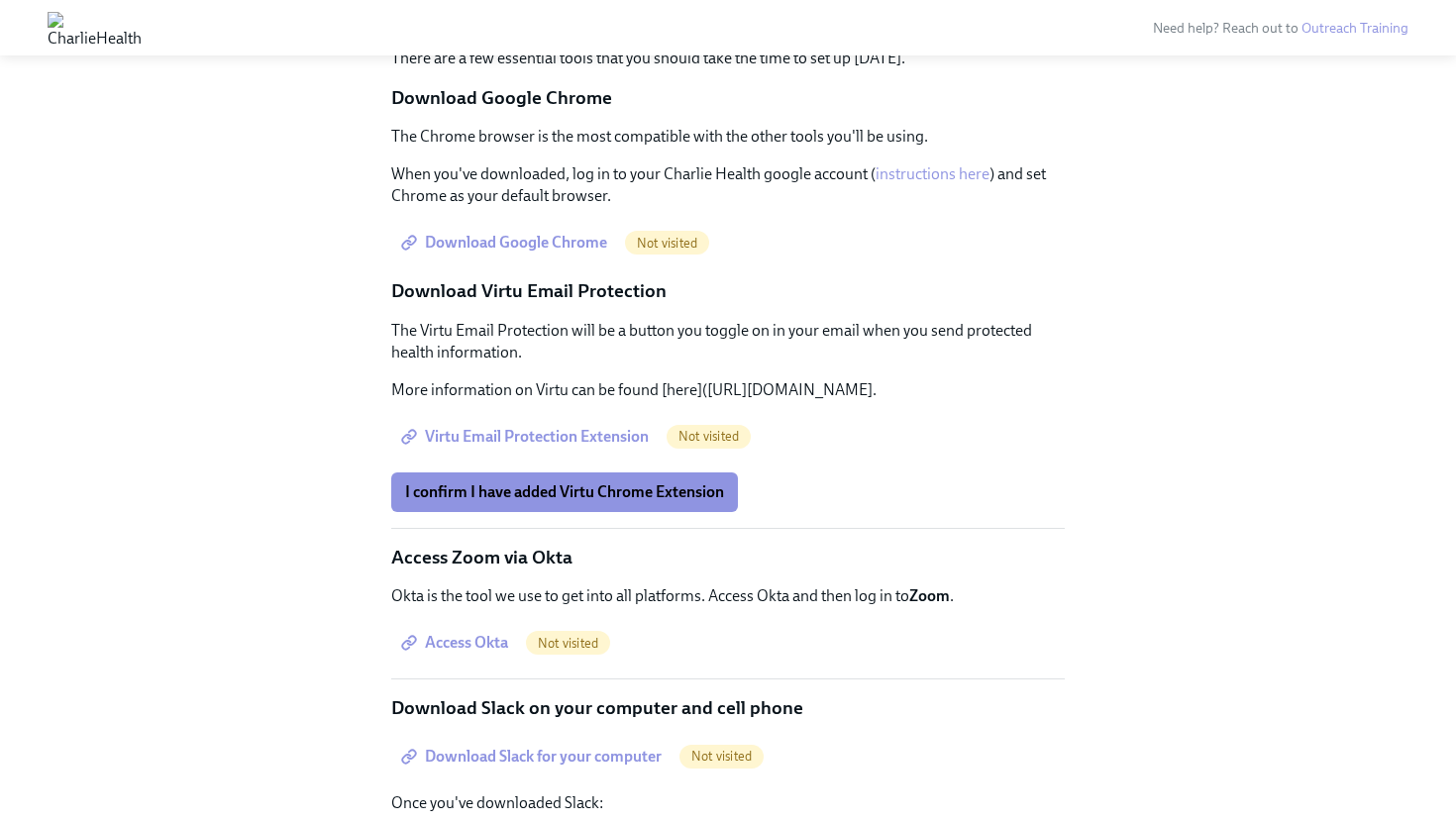 scroll, scrollTop: 0, scrollLeft: 0, axis: both 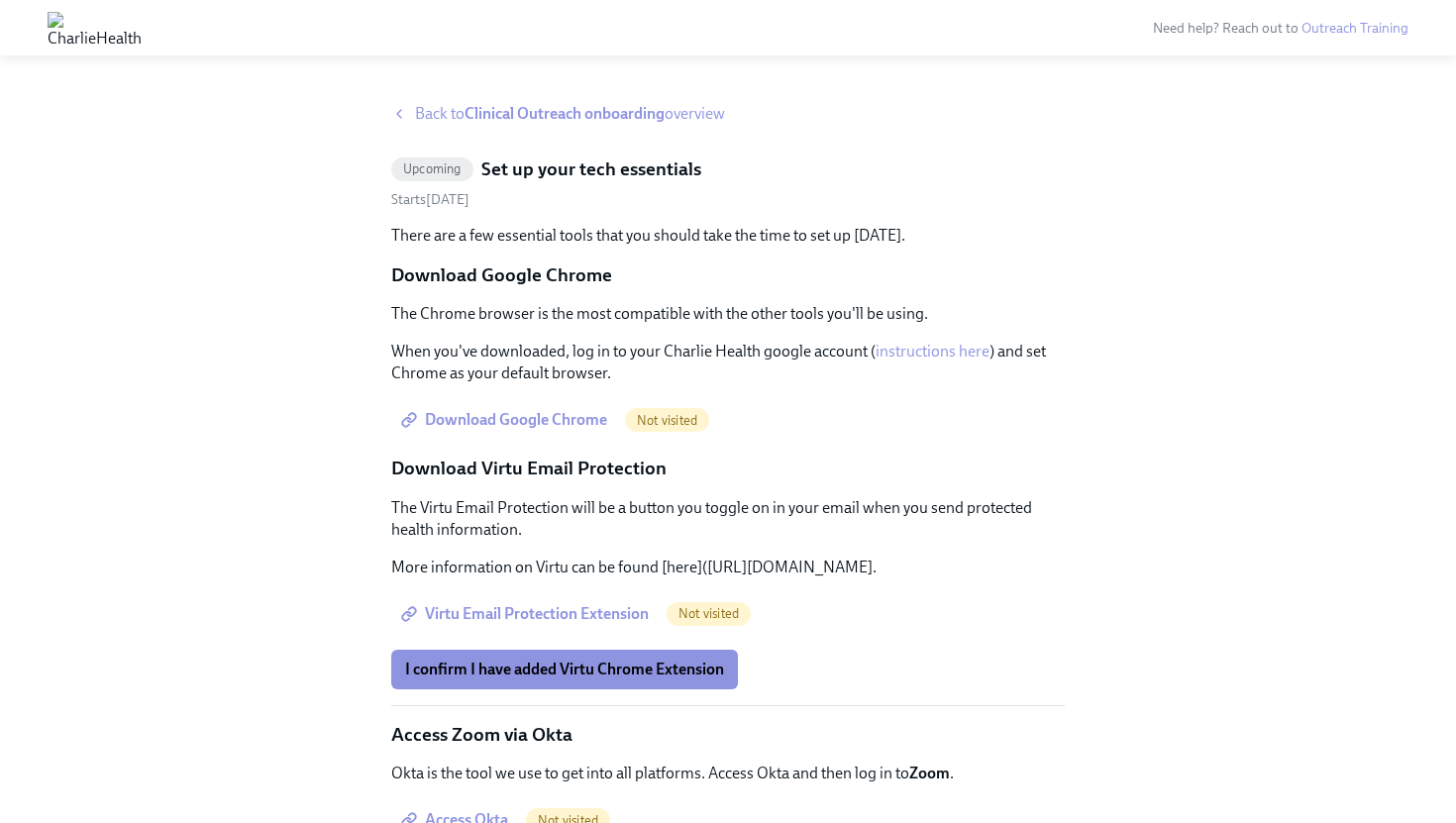 click on "Back to  Clinical Outreach onboarding  overview" at bounding box center [728, 114] 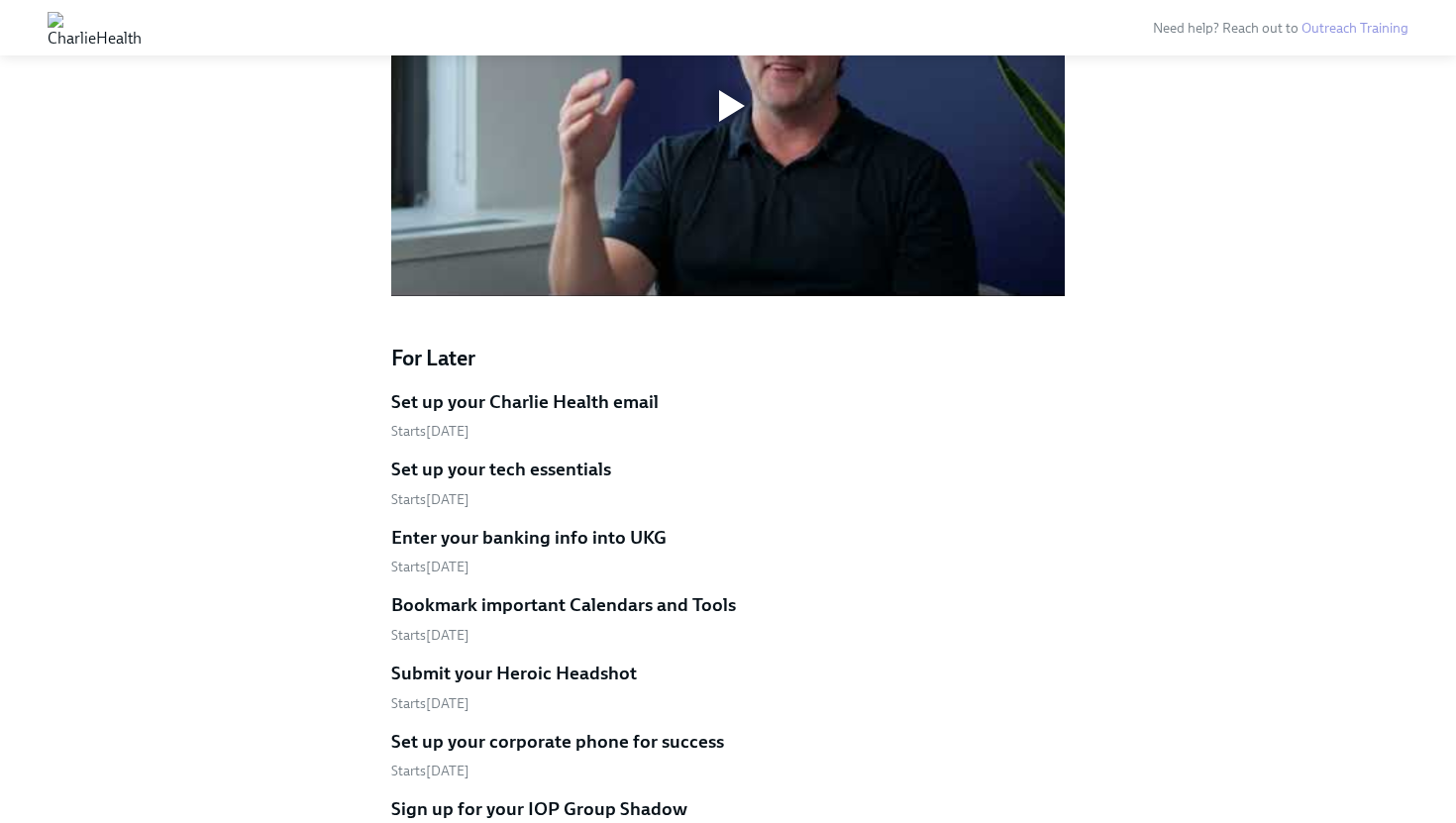 scroll, scrollTop: 1716, scrollLeft: 0, axis: vertical 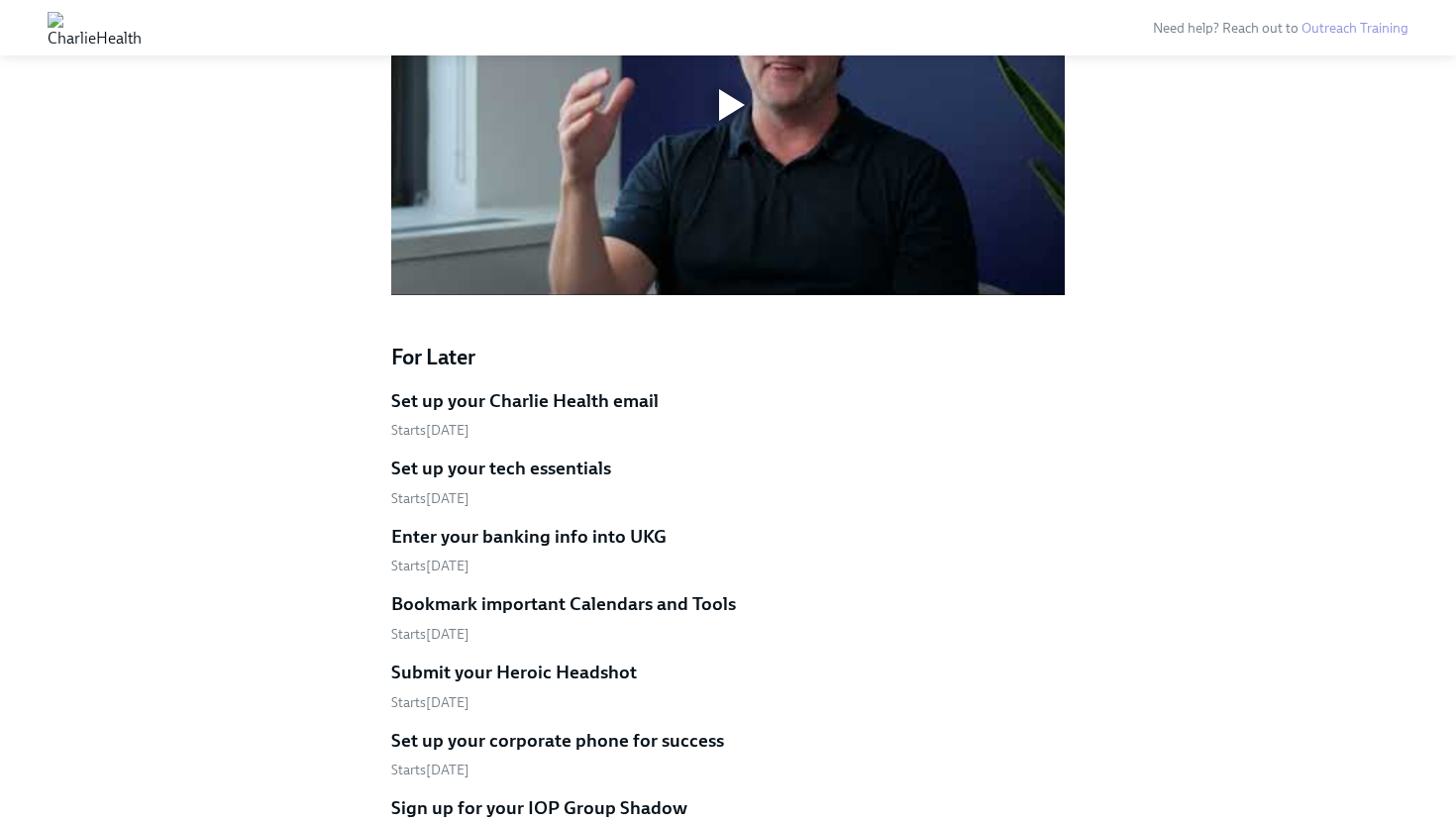 click on "Set up your Charlie Health email" at bounding box center (525, 401) 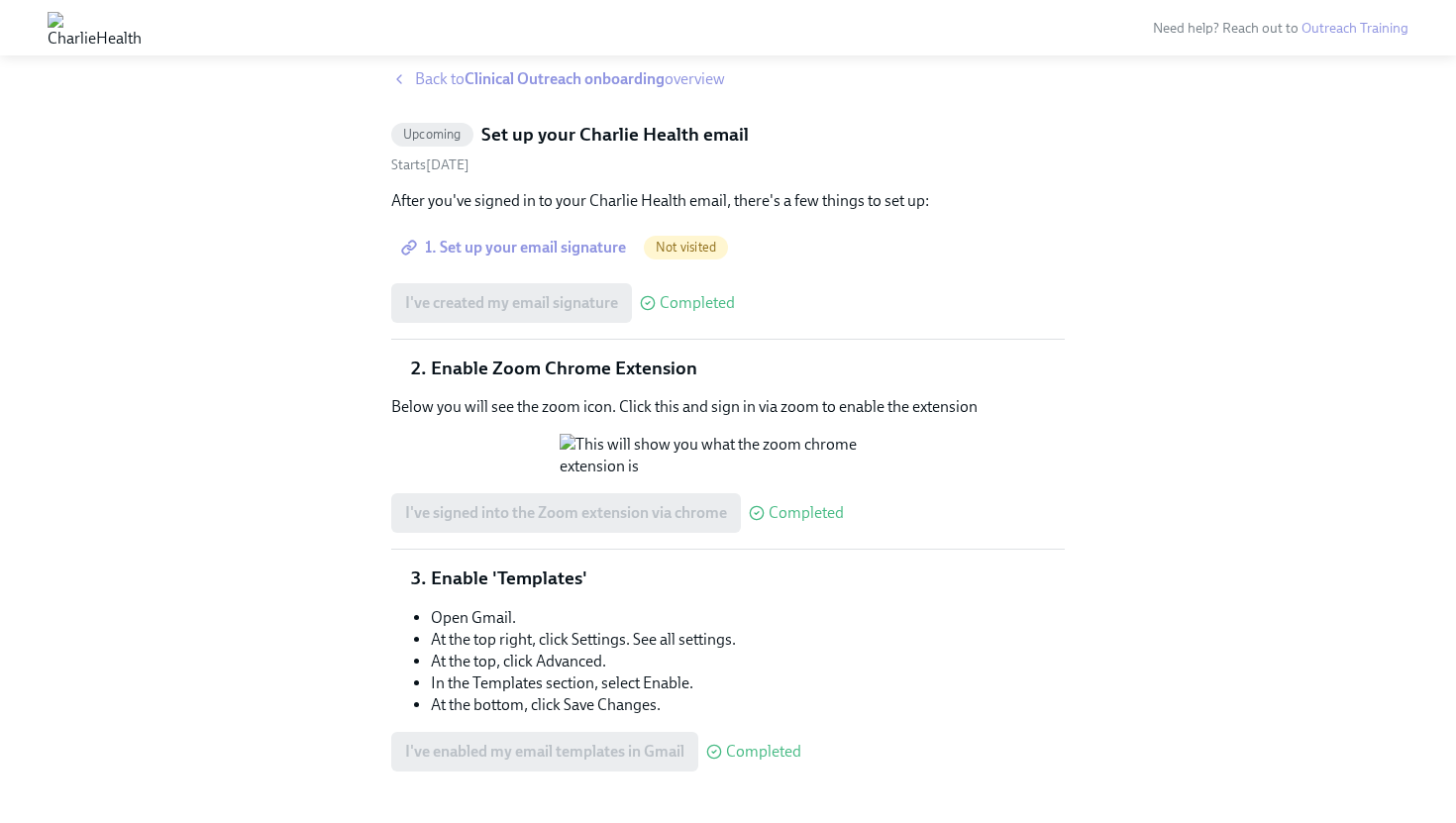 scroll, scrollTop: 342, scrollLeft: 0, axis: vertical 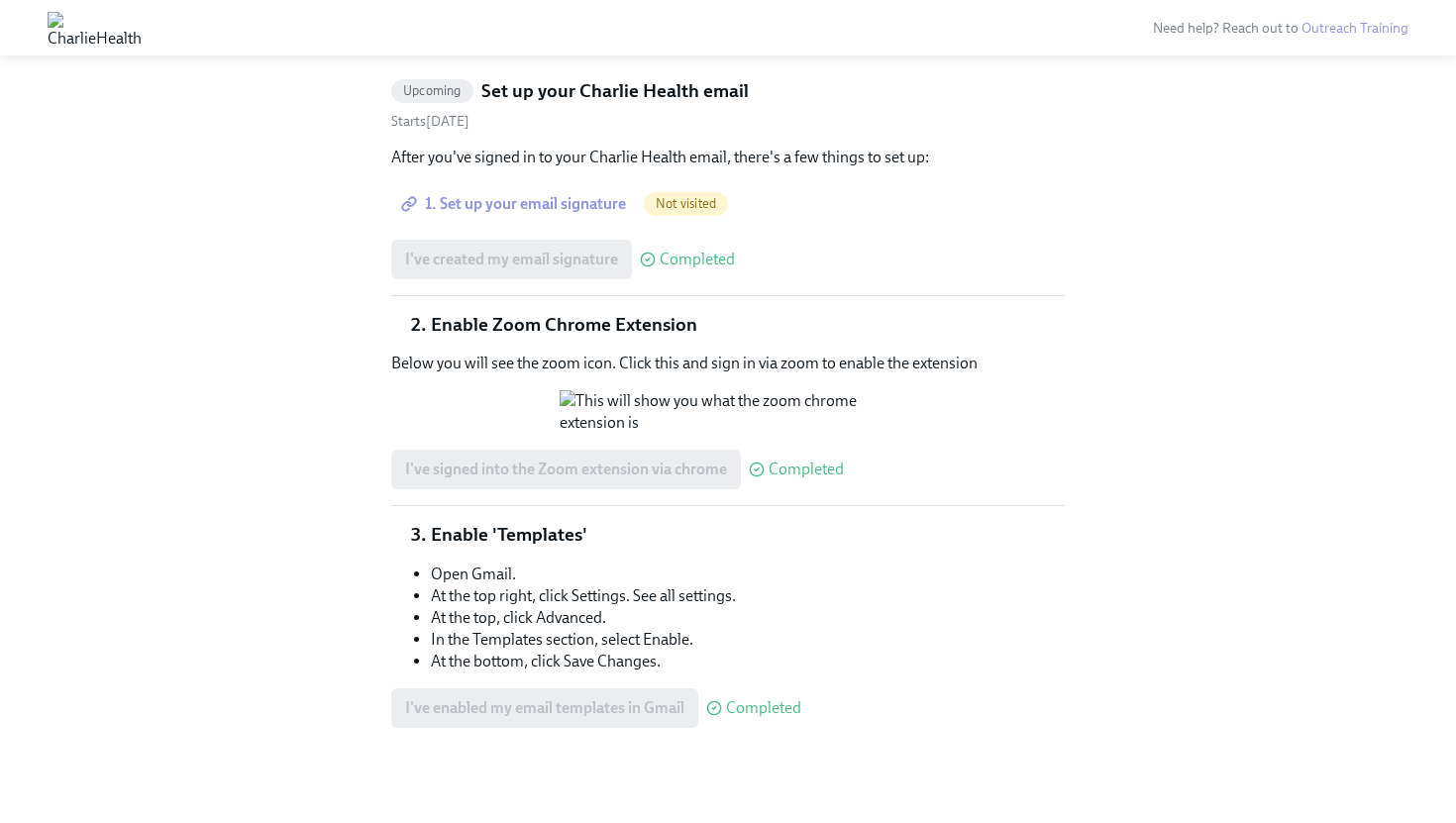 click on "Back to  Clinical Outreach onboarding  overview Upcoming Set up your Charlie Health email Starts  [DATE]   After you've signed in to your Charlie Health email, there's a few things to set up: 1. Set up your email signature Not visited I've created my email signature Completed
Enable Zoom Chrome Extension
Below you will see the zoom icon. Click this and sign in via zoom to enable the extension I've signed into the Zoom extension via chrome Completed
Enable 'Templates'
Open Gmail.
At the top right, click Settings. See all settings.
At the top, click Advanced.
In the Templates section, select Enable.
At the bottom, click Save Changes.
I've enabled my email templates in Gmail Completed" at bounding box center [728, 400] 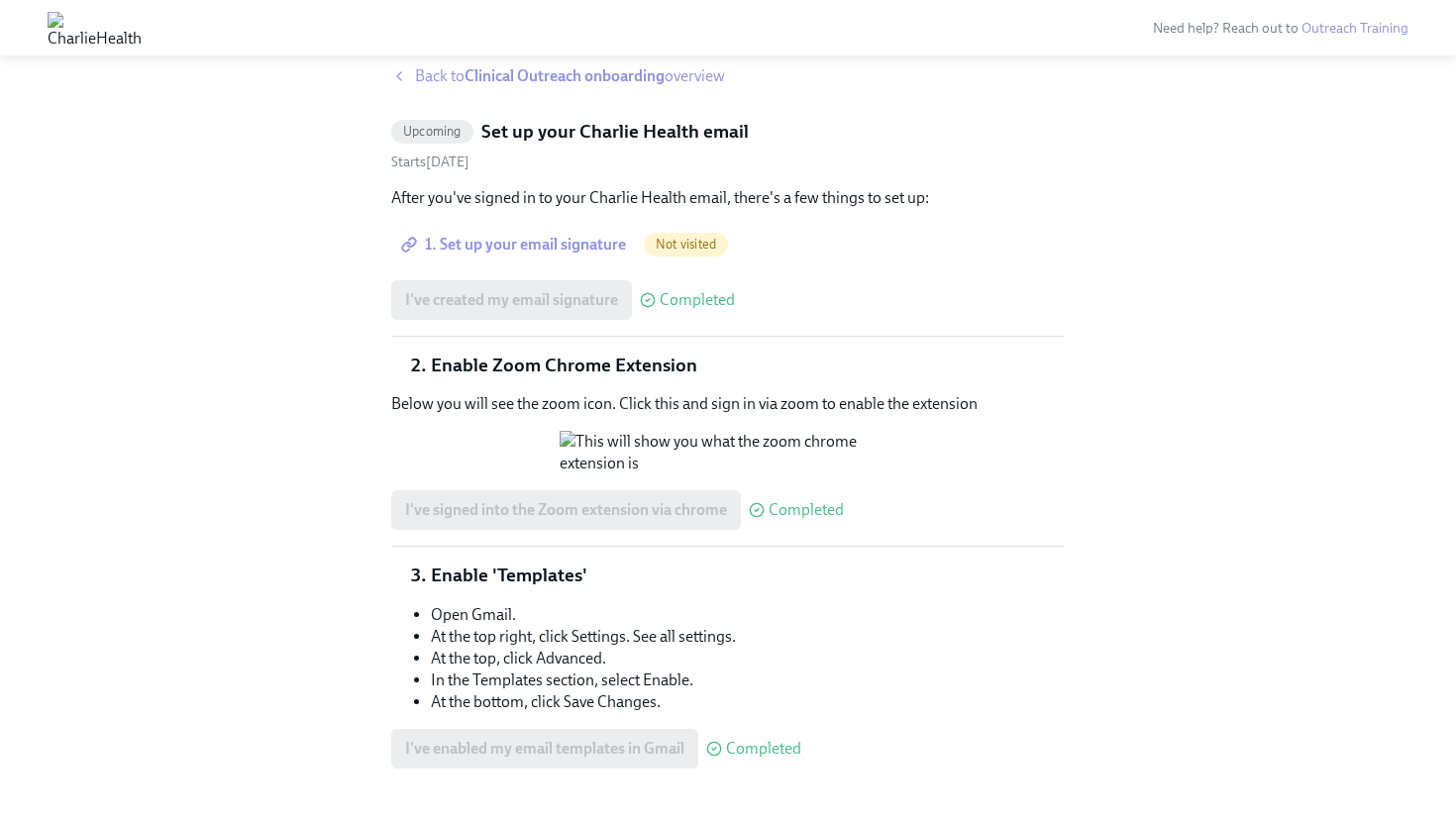 scroll, scrollTop: 0, scrollLeft: 0, axis: both 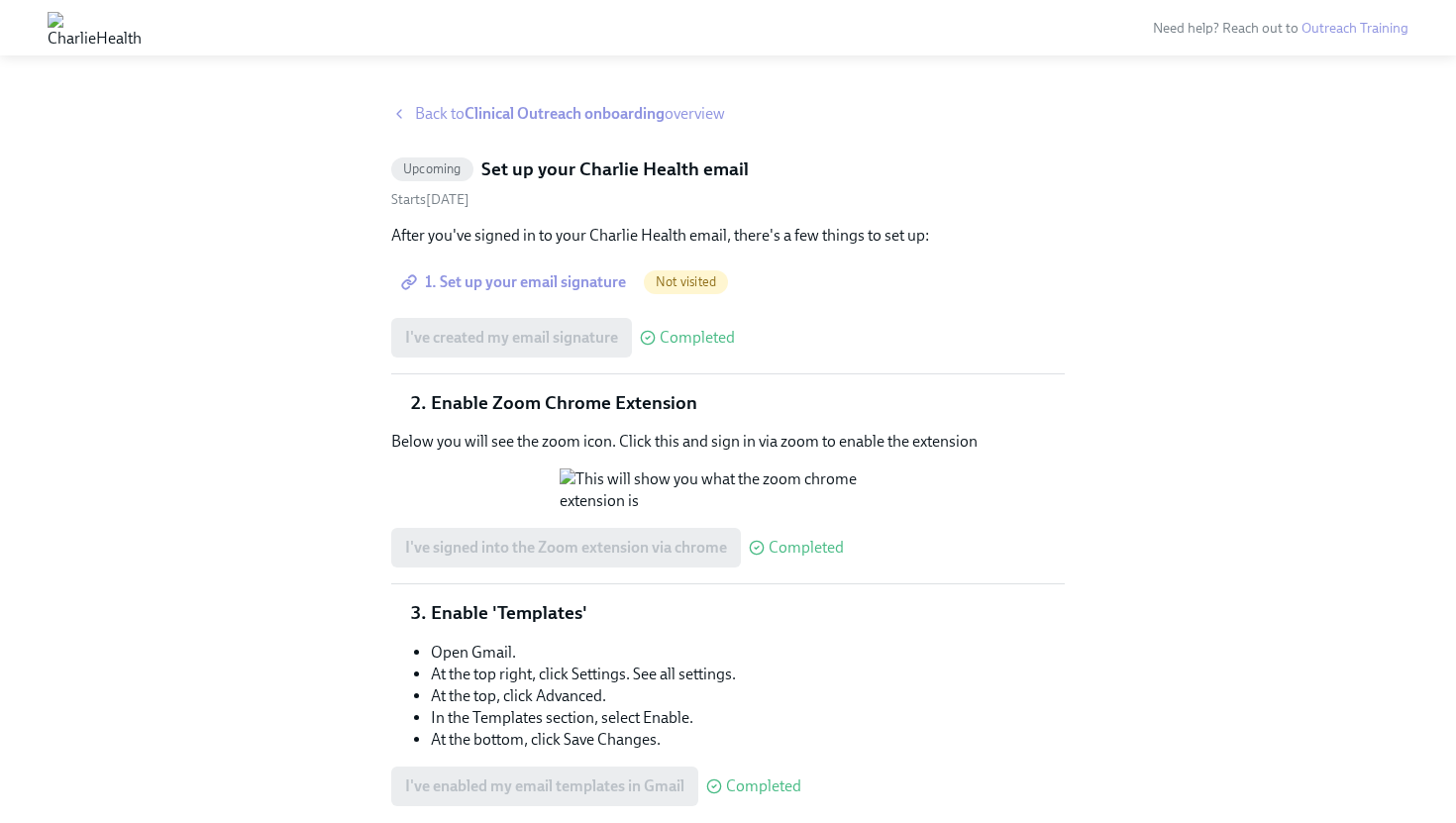 click on "Back to  Clinical Outreach onboarding  overview" at bounding box center [570, 114] 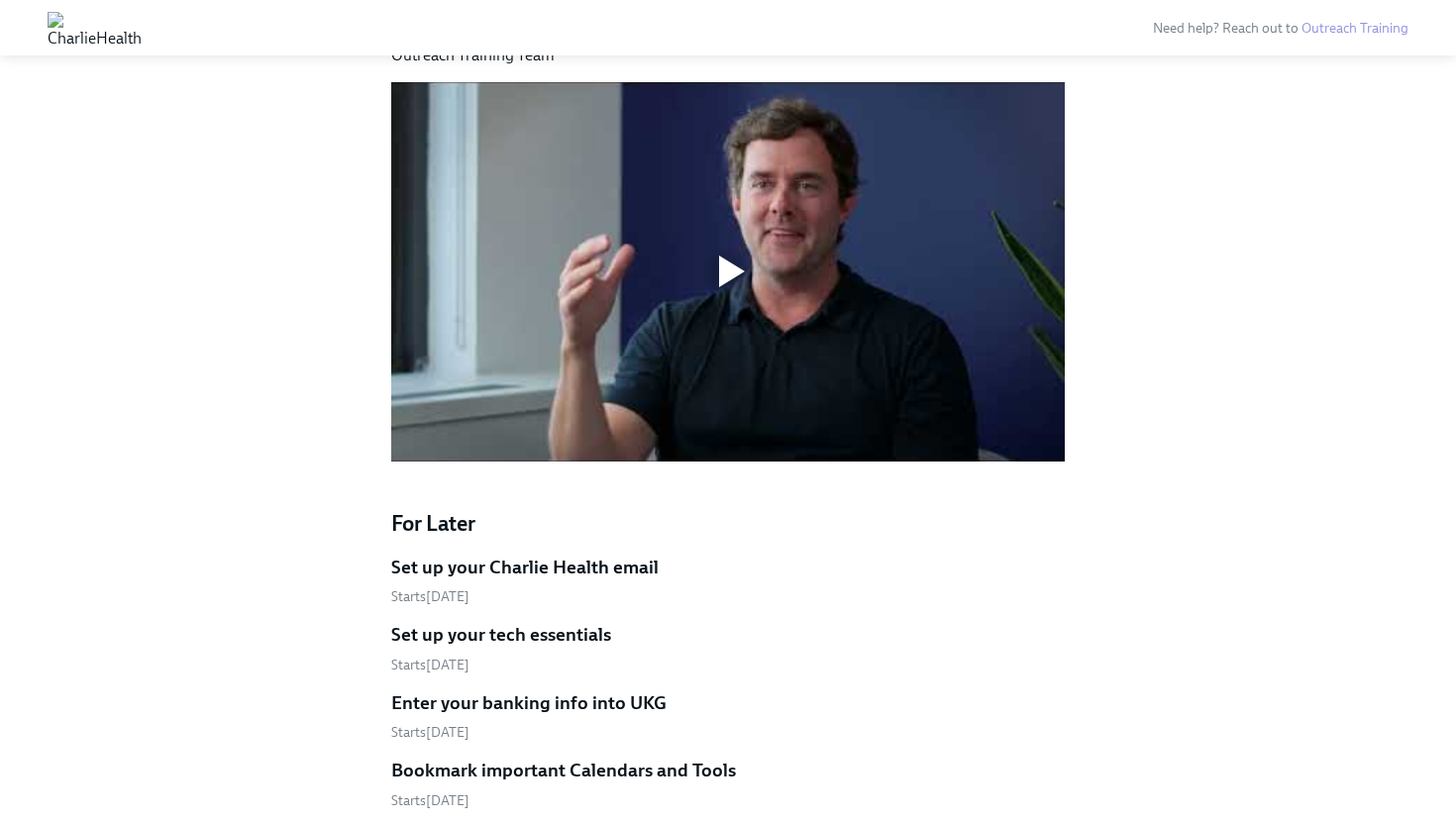 scroll, scrollTop: 1551, scrollLeft: 0, axis: vertical 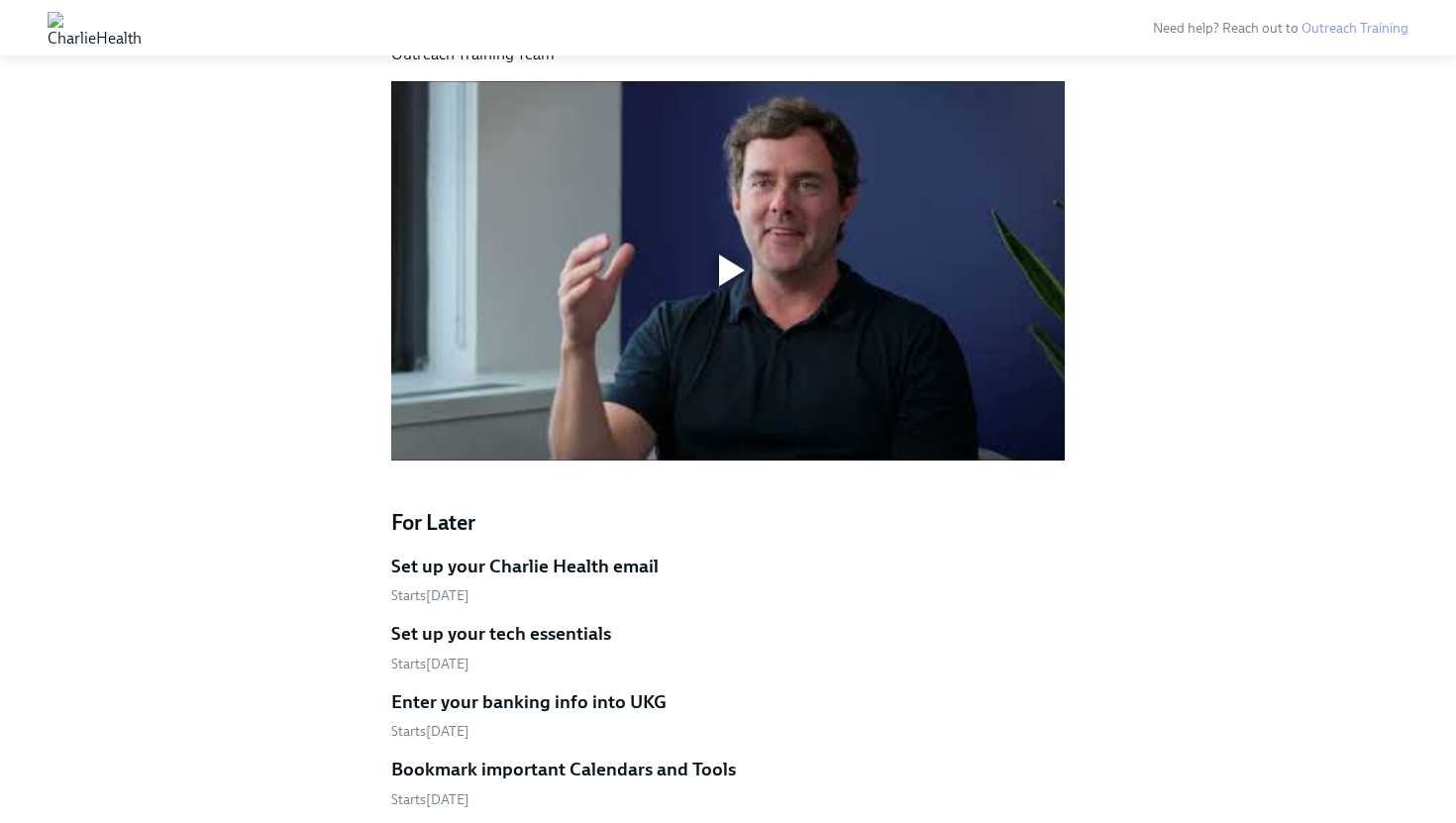 click on "Set up your tech essentials" at bounding box center (501, 634) 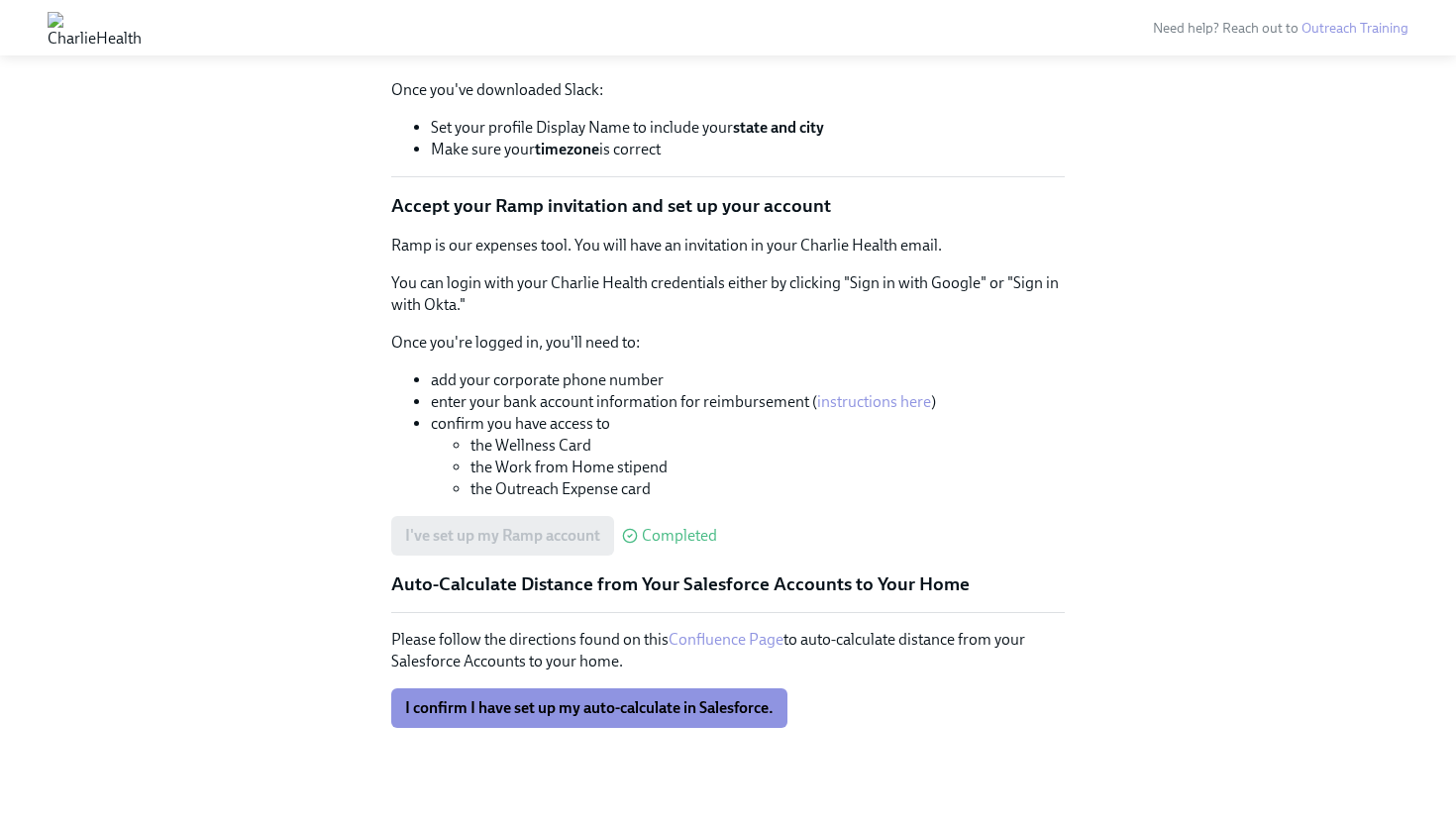click on "Confluence Page" at bounding box center [726, 639] 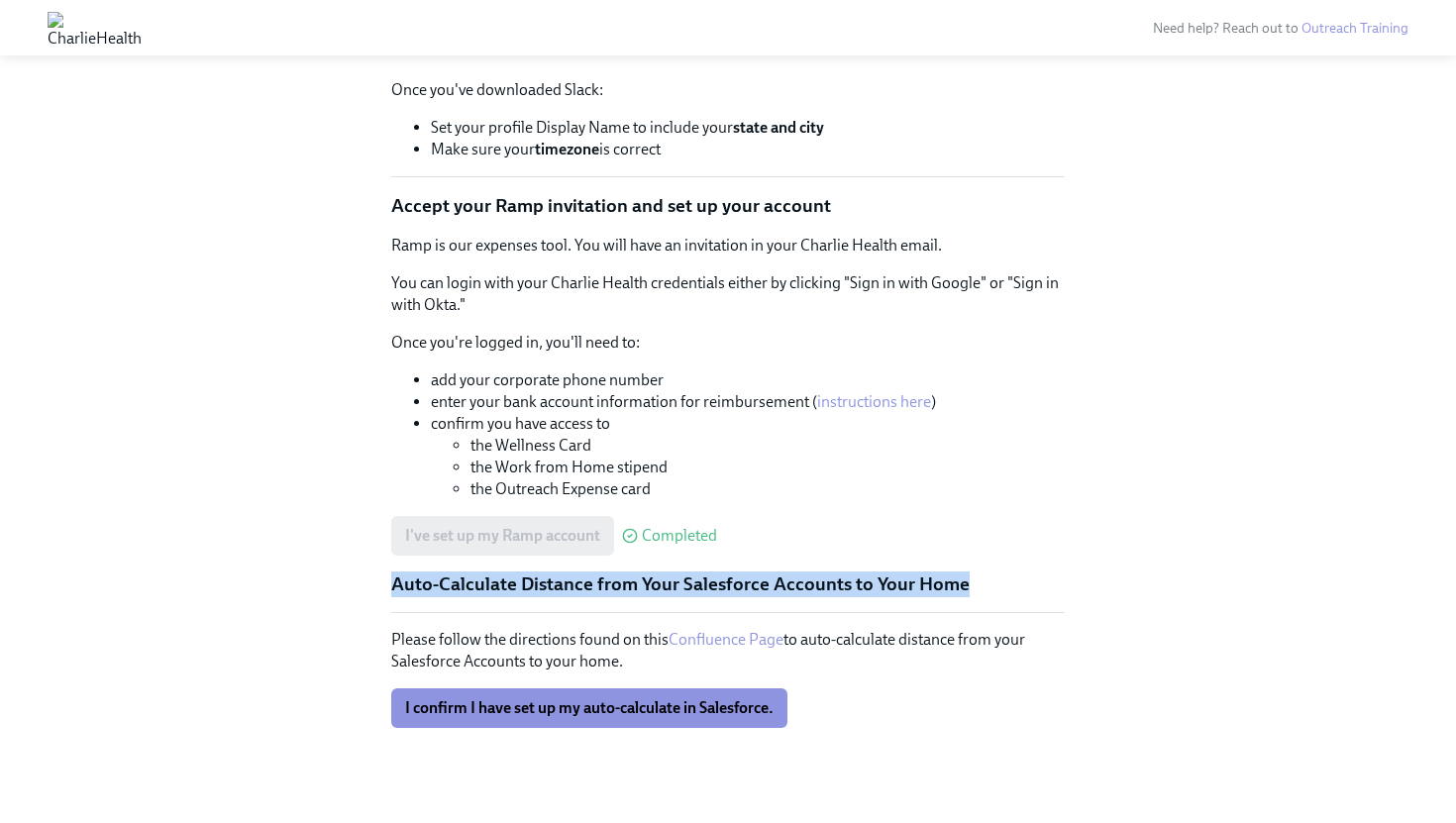 drag, startPoint x: 377, startPoint y: 589, endPoint x: 1162, endPoint y: 599, distance: 785.0637 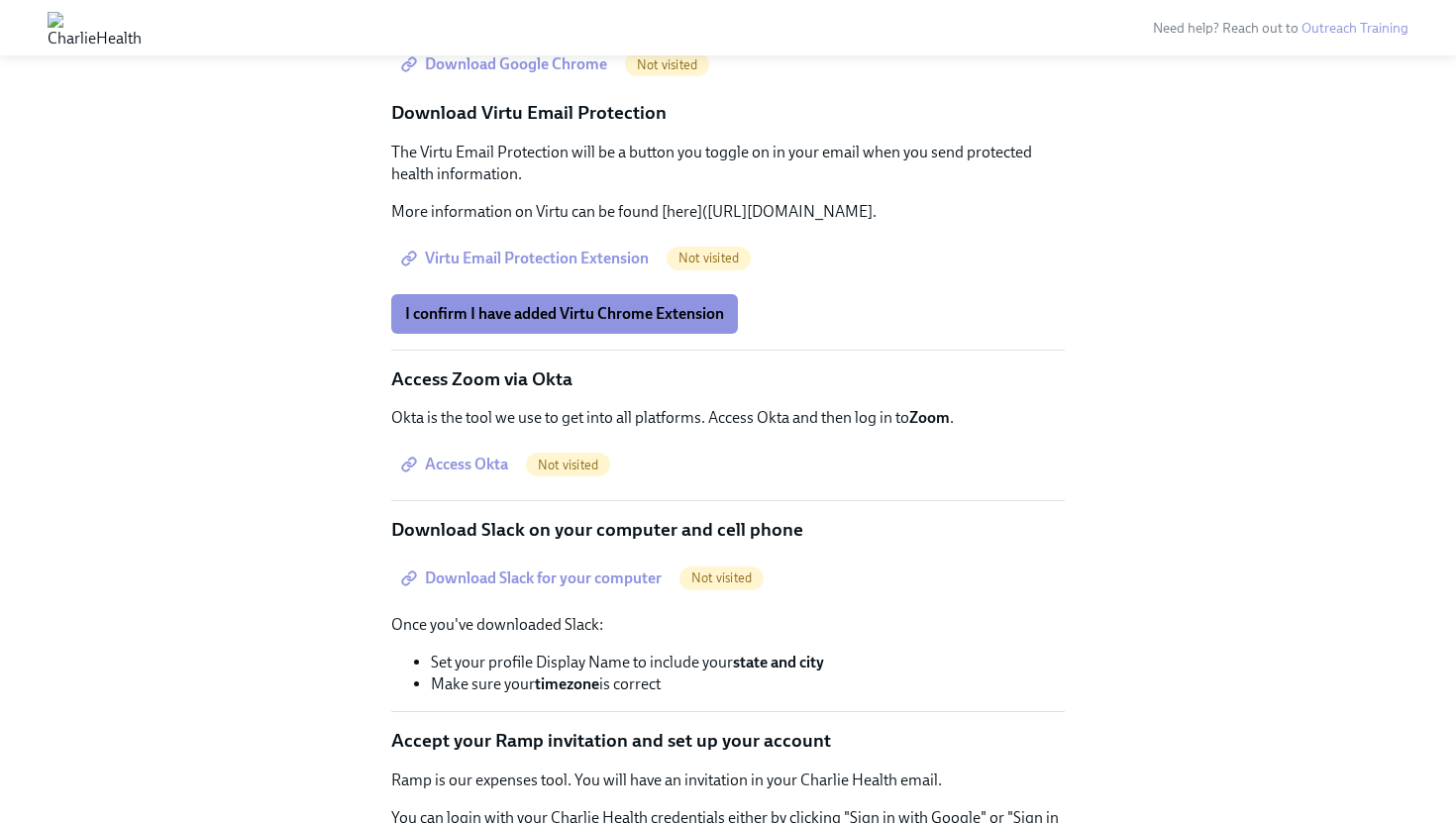 scroll, scrollTop: 0, scrollLeft: 0, axis: both 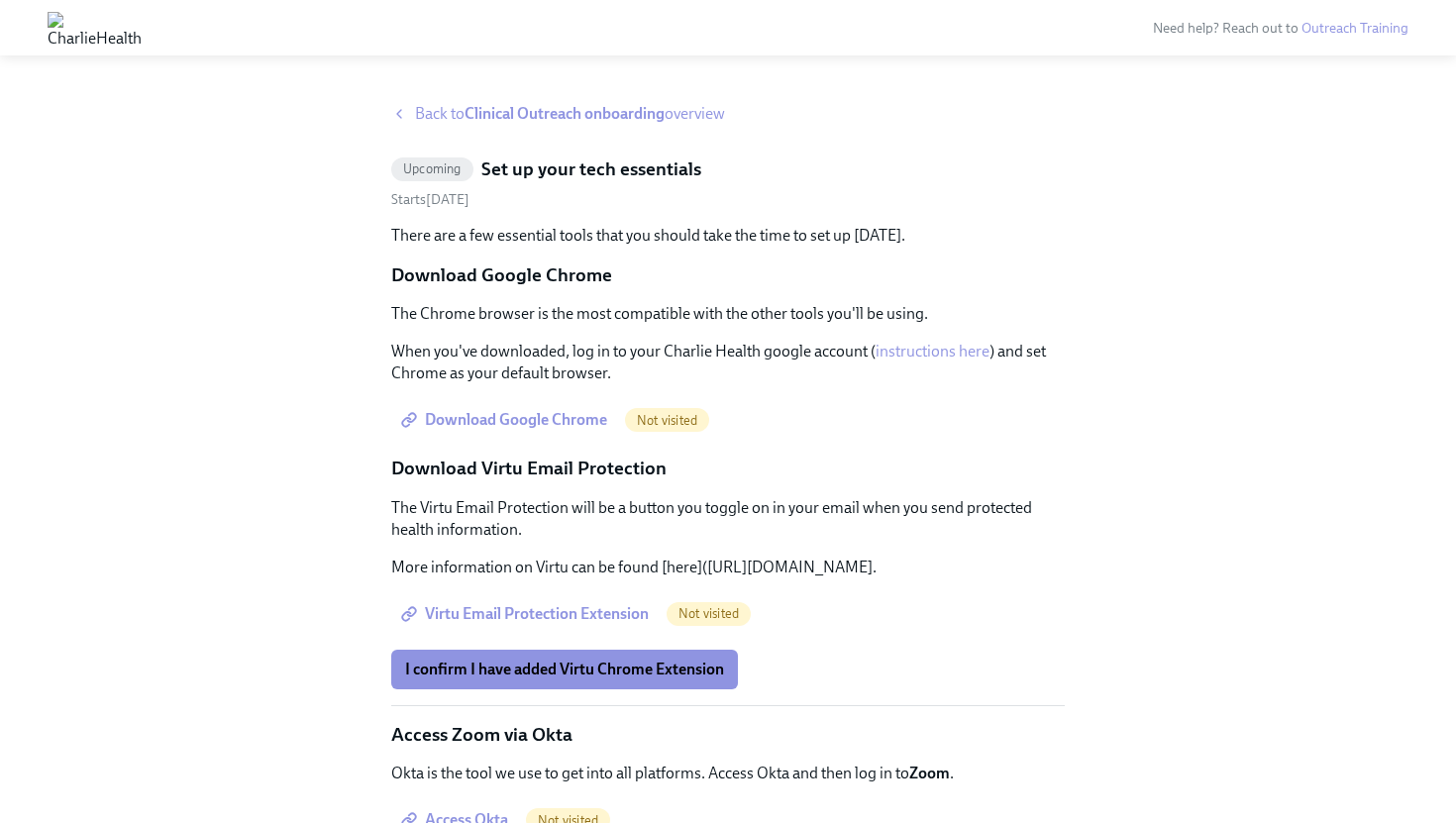 click 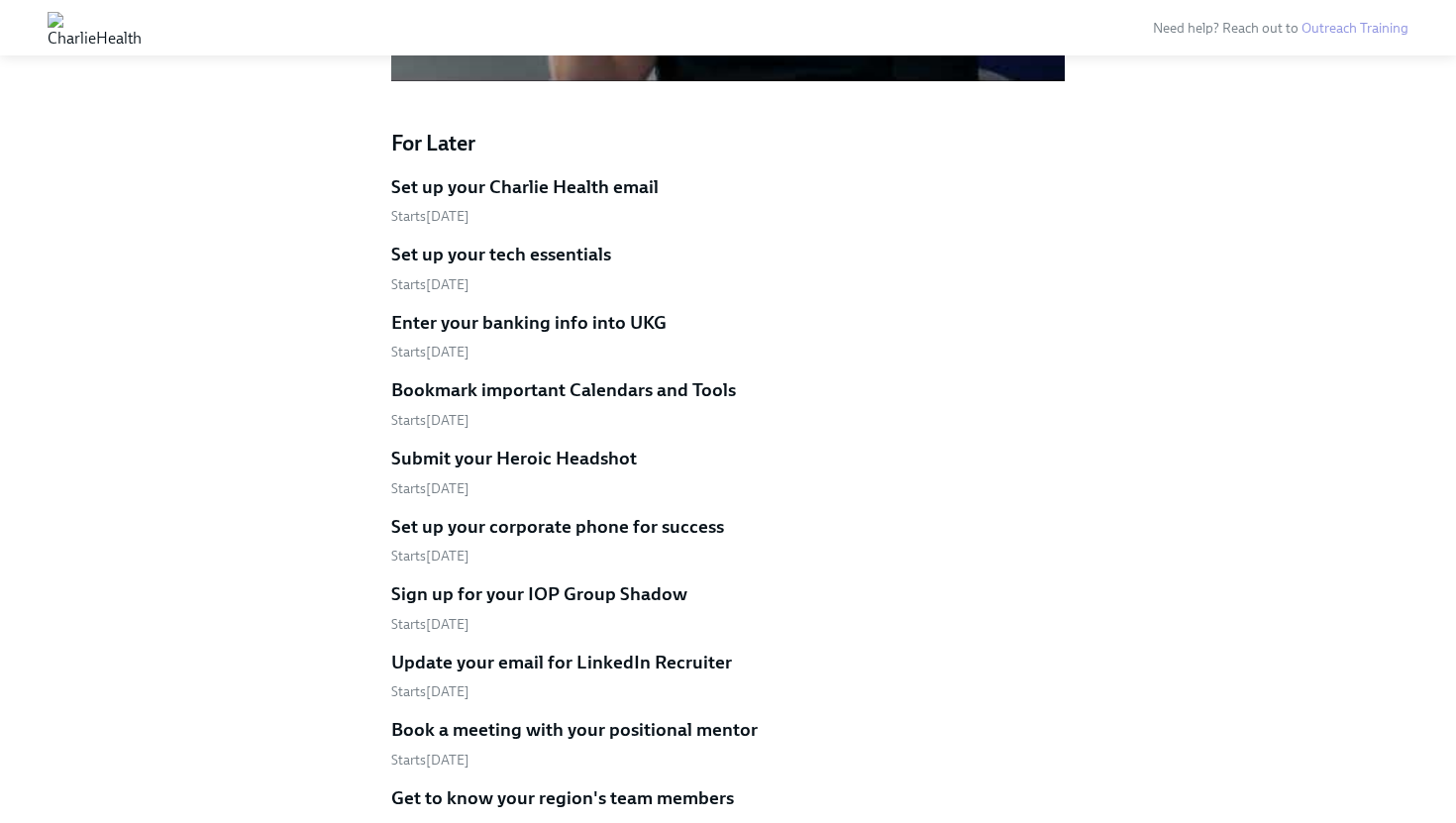 scroll, scrollTop: 1912, scrollLeft: 0, axis: vertical 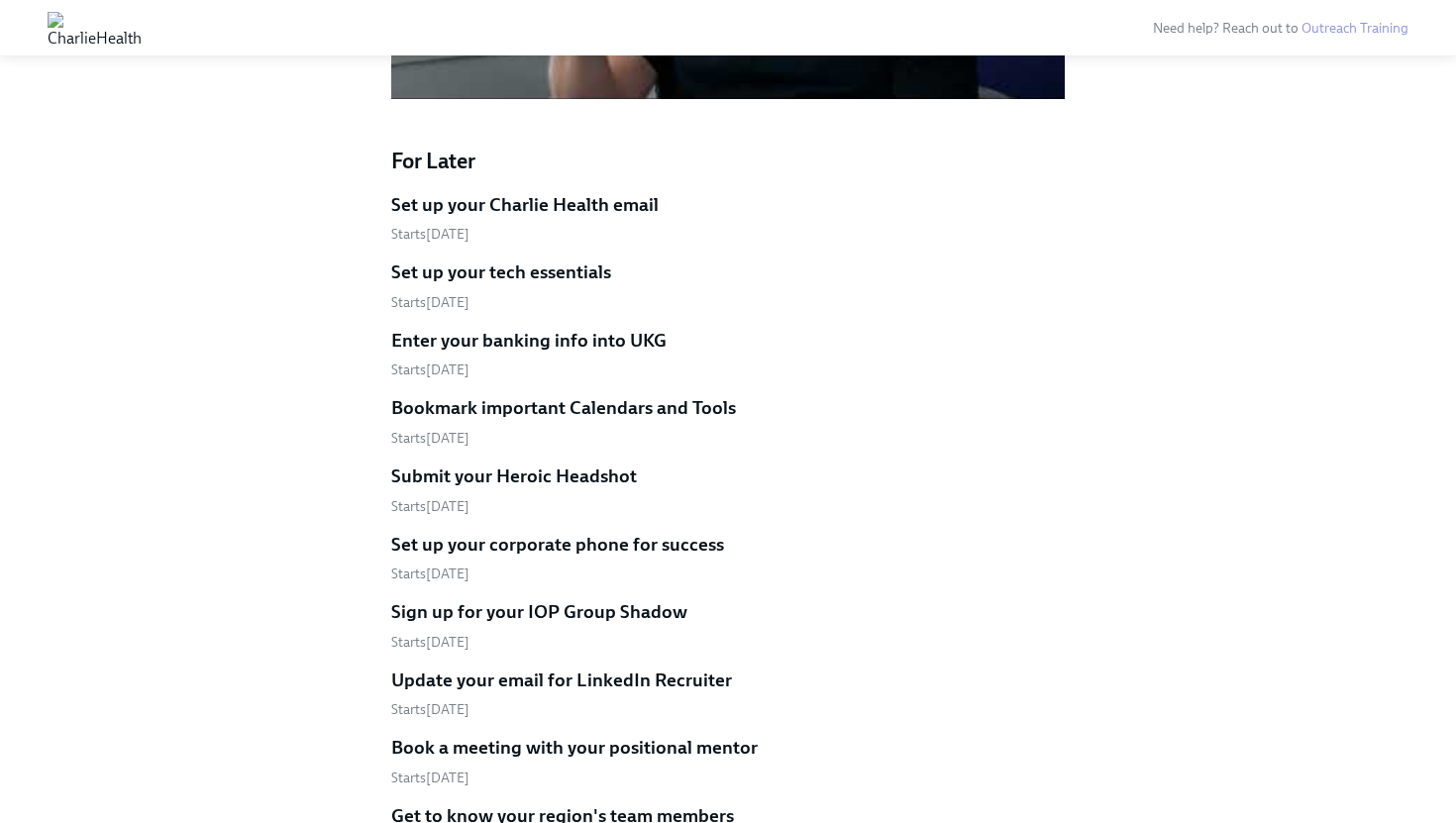 click on "Set up your corporate phone for success Starts  [DATE]" at bounding box center [728, 558] 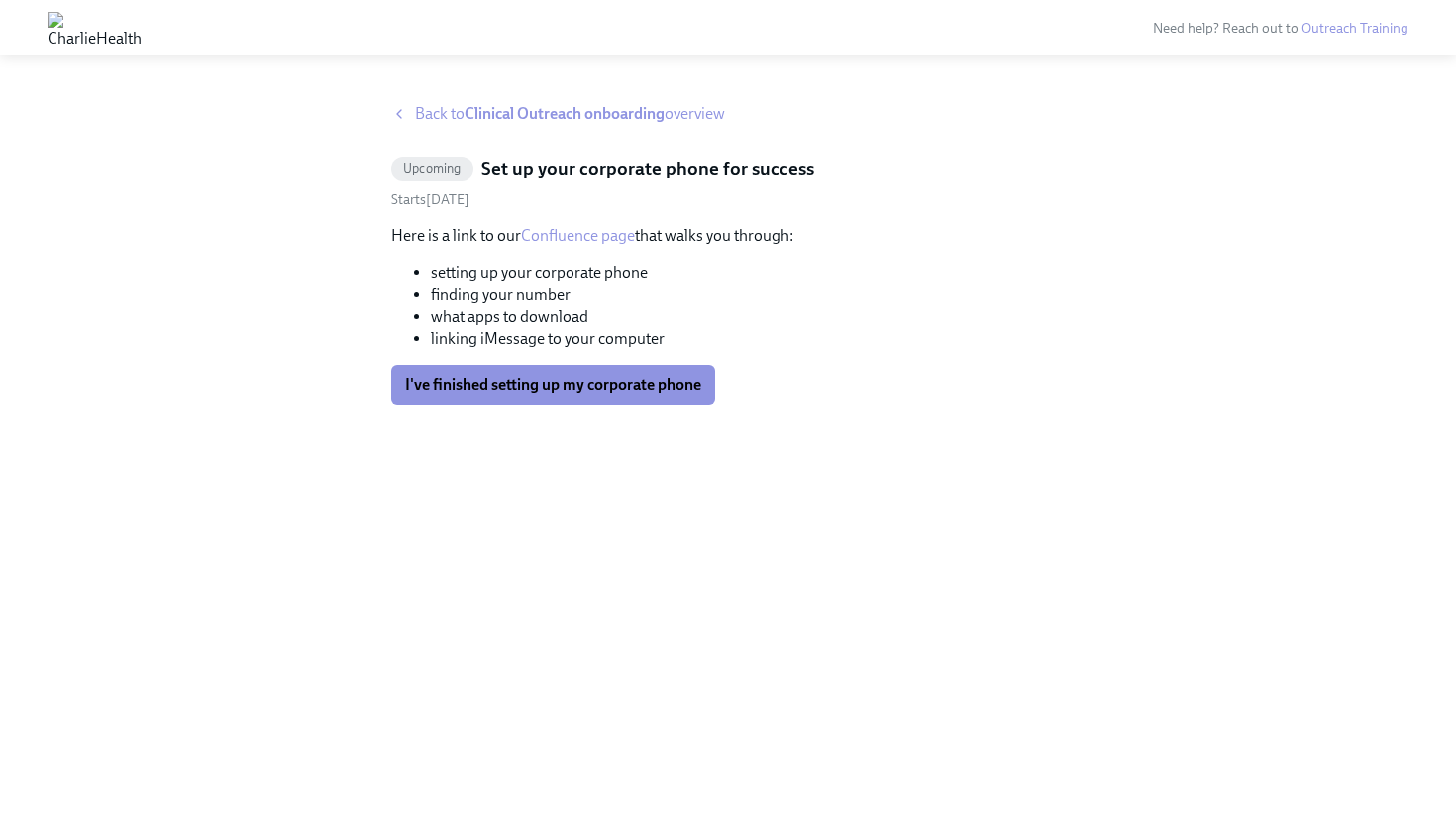 scroll, scrollTop: 0, scrollLeft: 0, axis: both 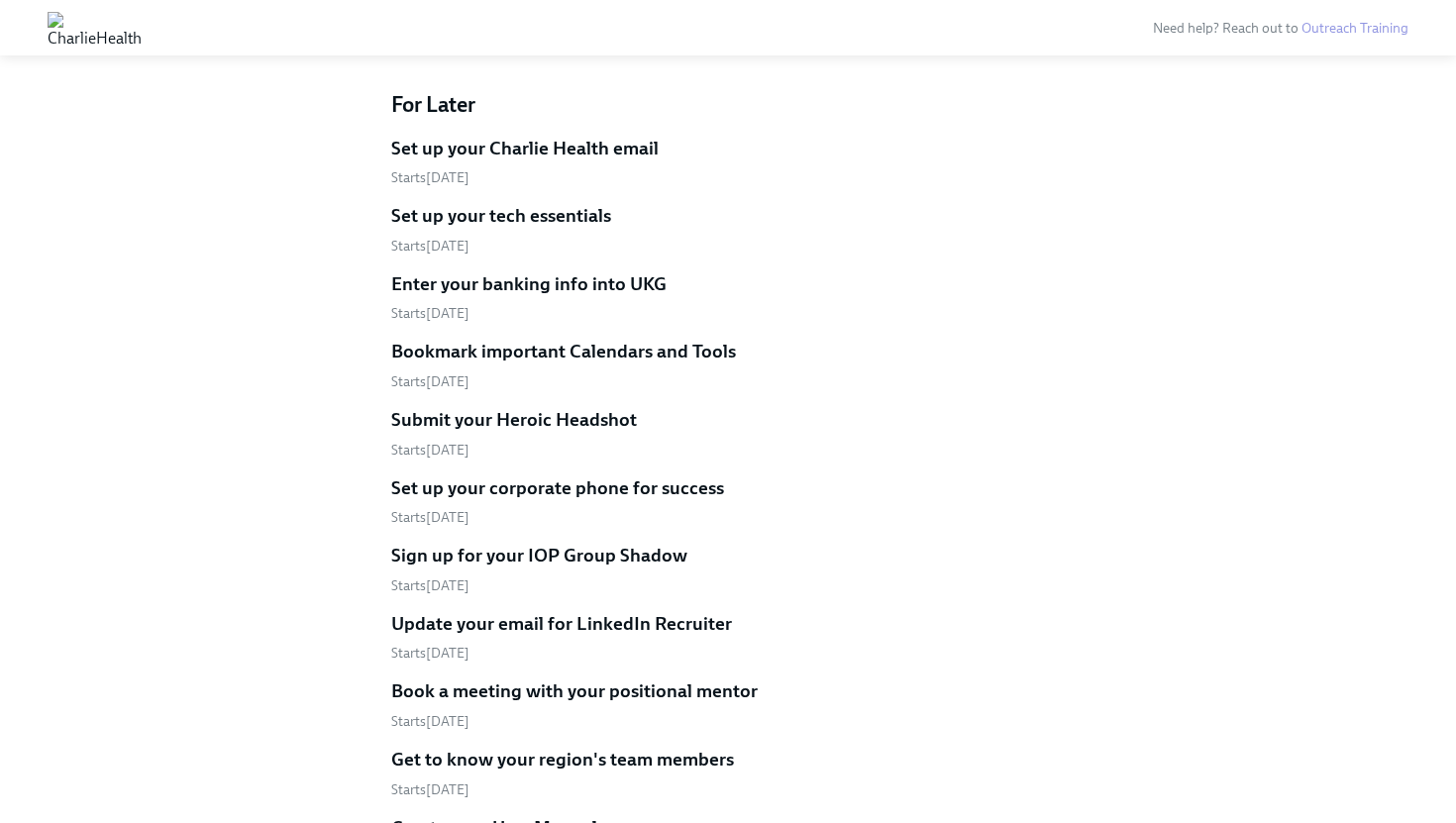 click on "Update your email for LinkedIn Recruiter" at bounding box center (562, 624) 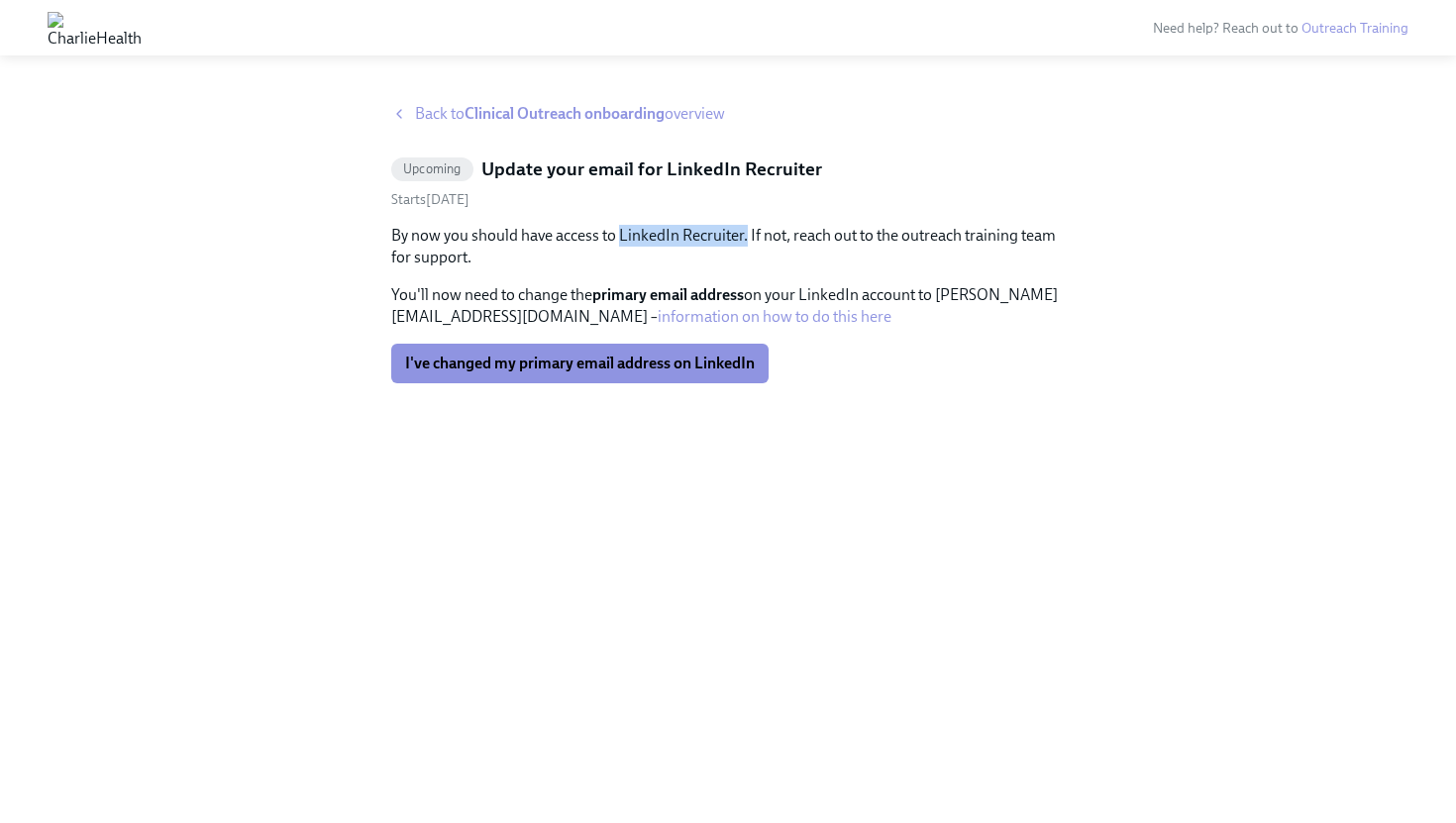 drag, startPoint x: 621, startPoint y: 240, endPoint x: 744, endPoint y: 234, distance: 123.14625 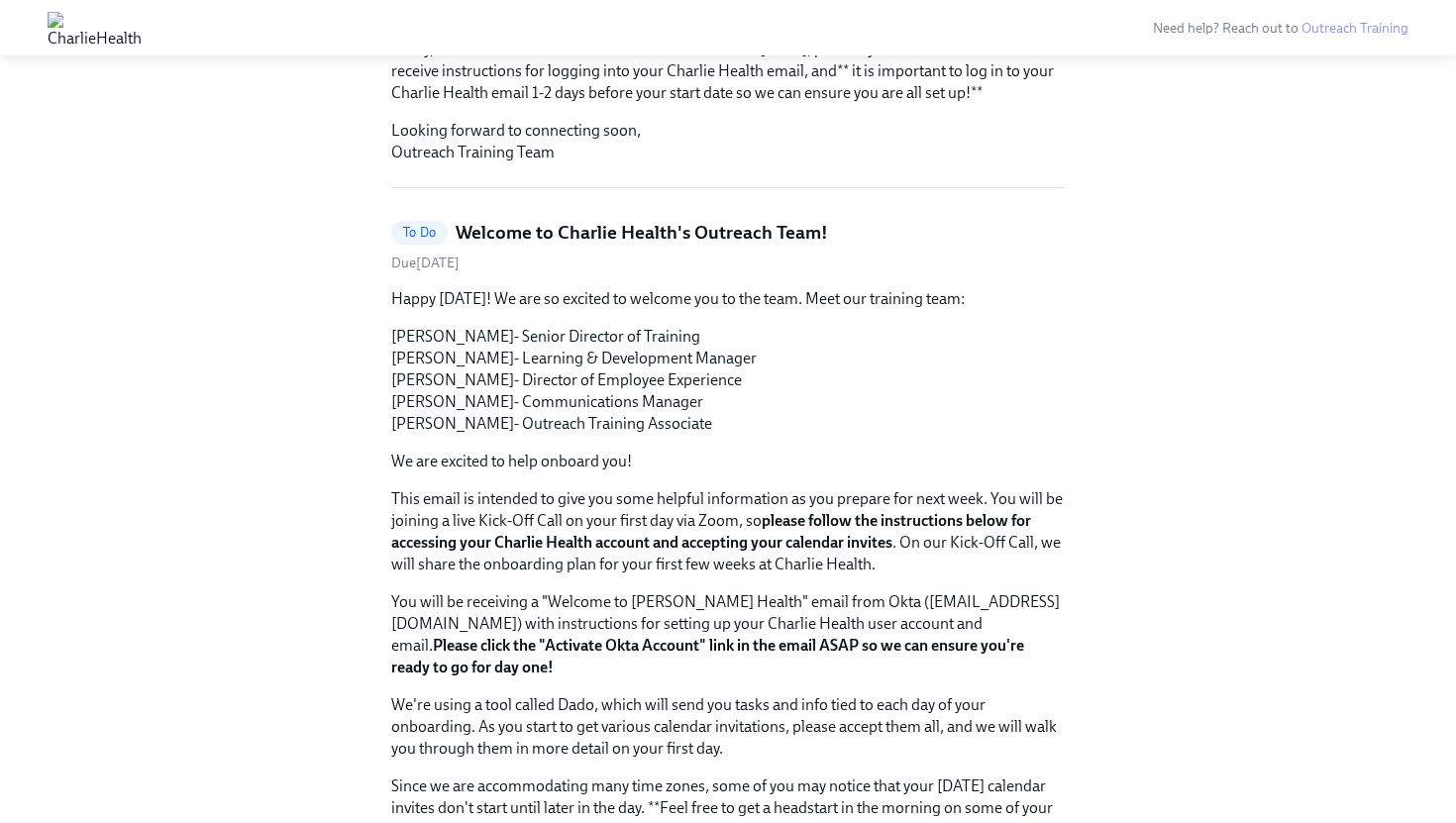 scroll, scrollTop: 527, scrollLeft: 0, axis: vertical 